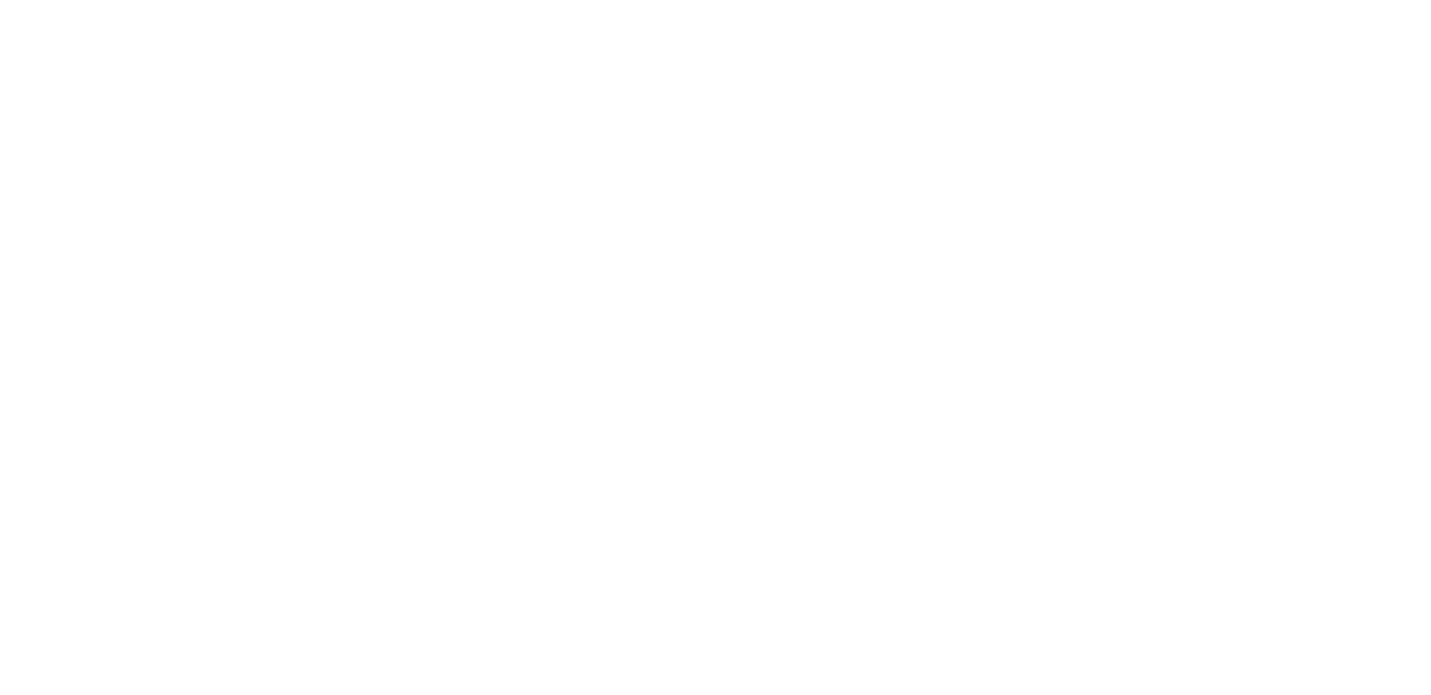 scroll, scrollTop: 0, scrollLeft: 0, axis: both 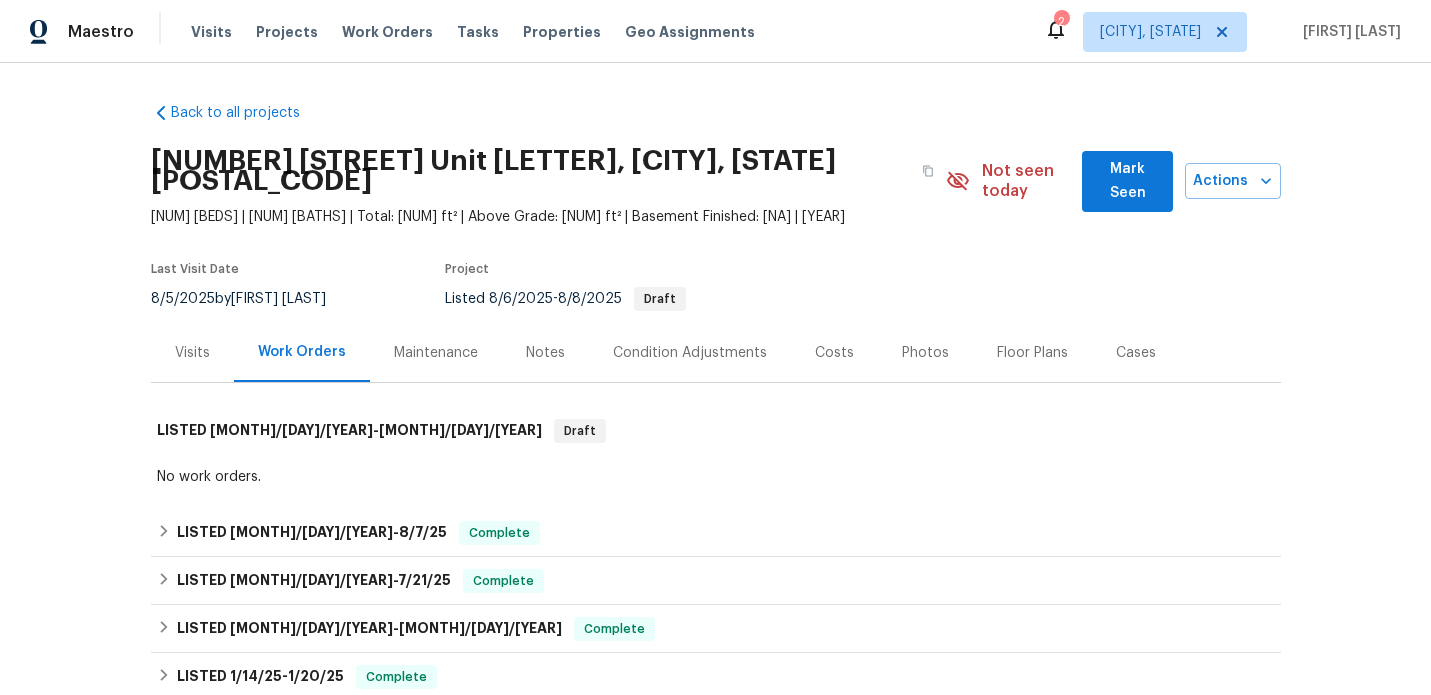 click on "Visits" at bounding box center [192, 353] 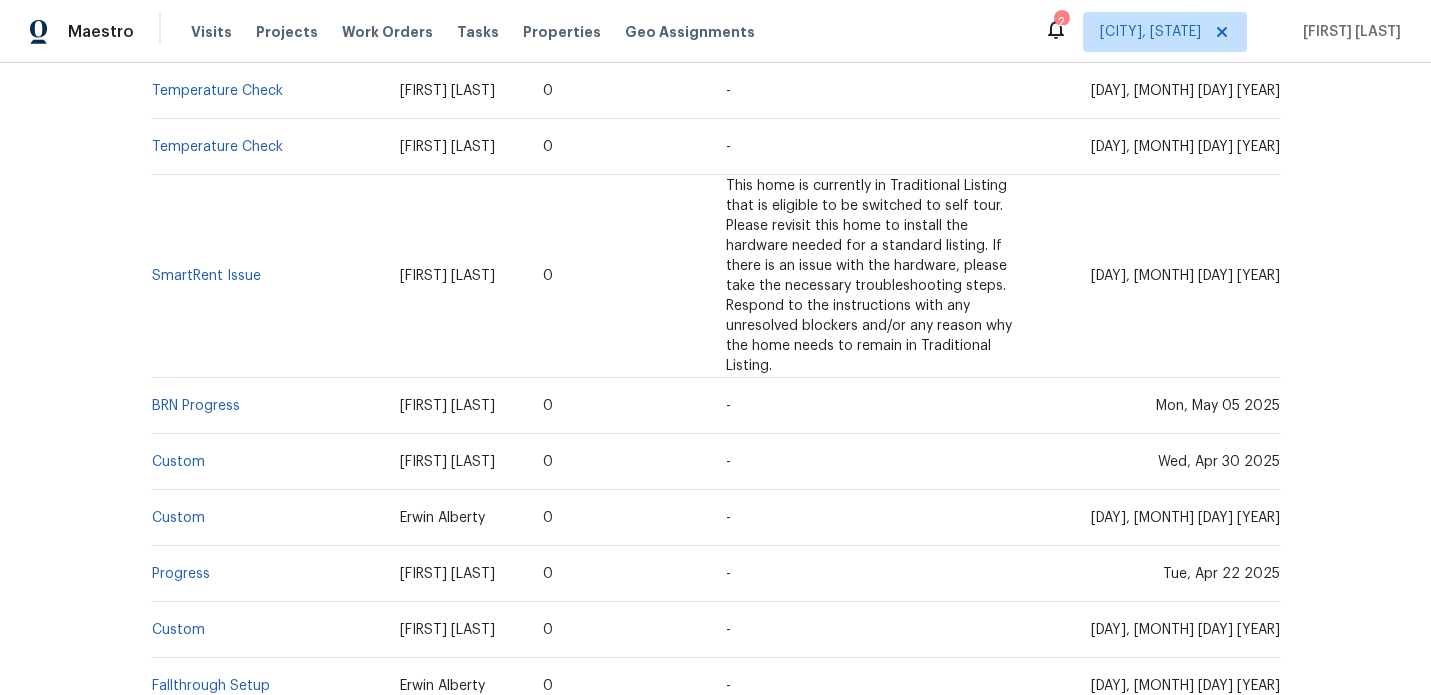 scroll, scrollTop: 2801, scrollLeft: 0, axis: vertical 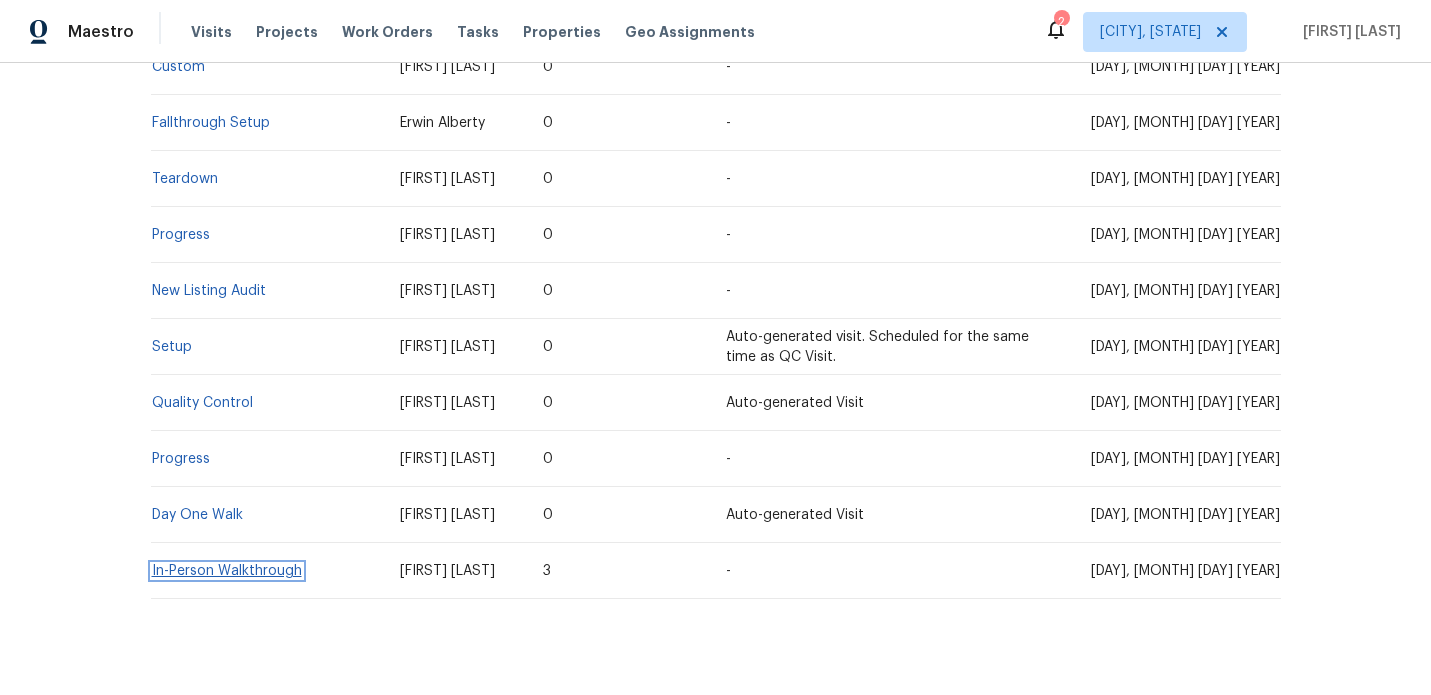 click on "In-Person Walkthrough" at bounding box center (227, 571) 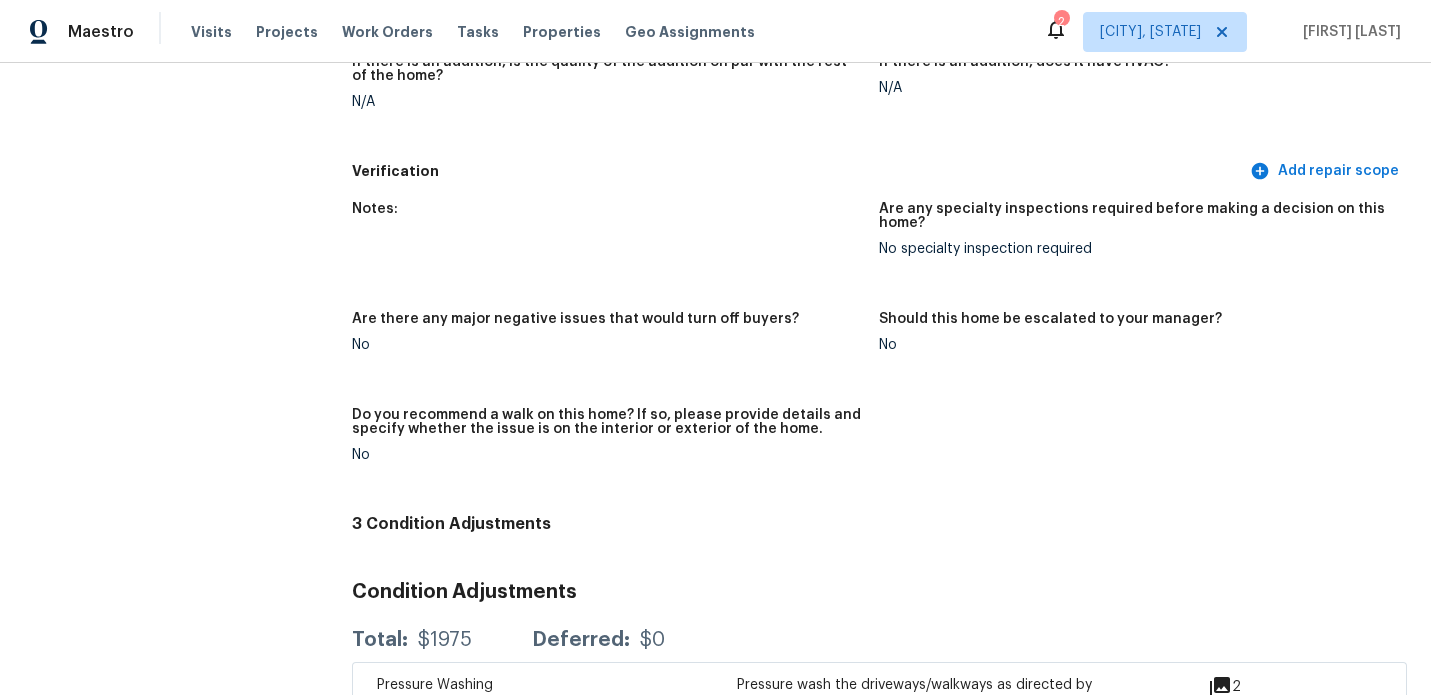 scroll, scrollTop: 4090, scrollLeft: 0, axis: vertical 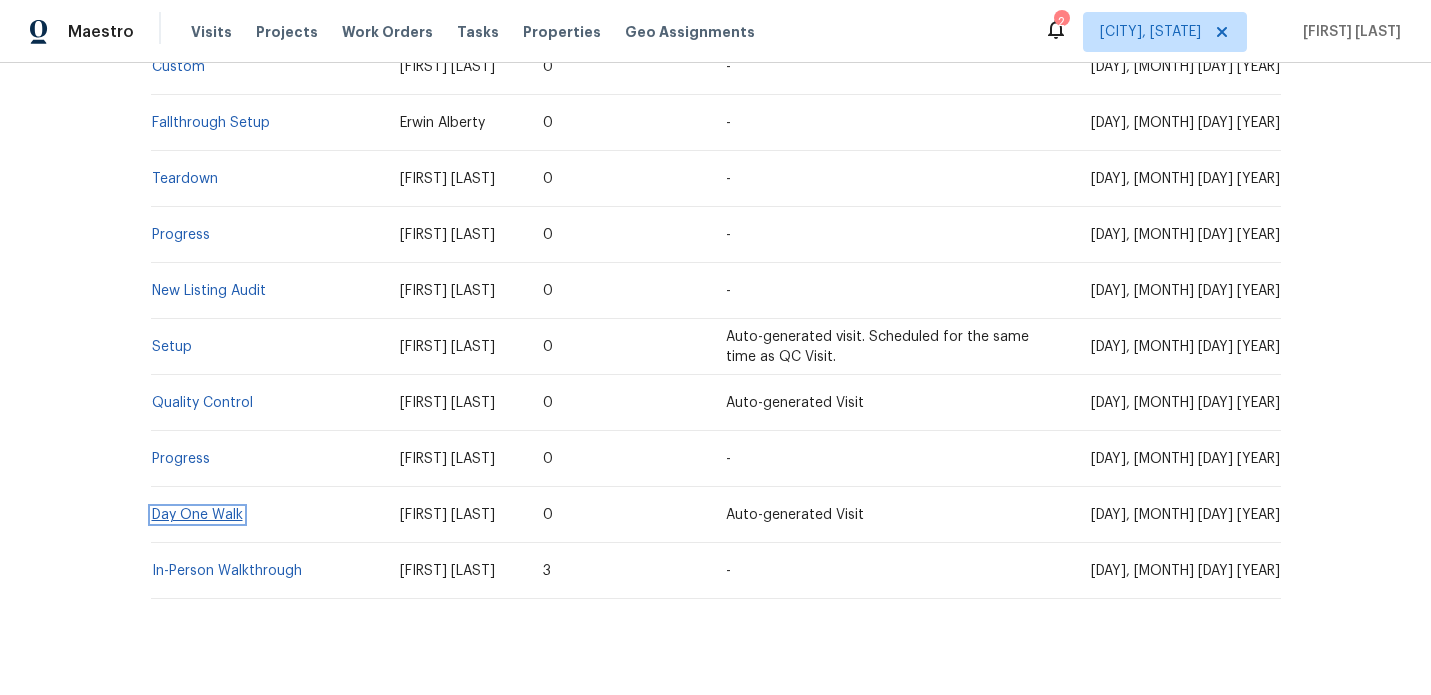 click on "Day One Walk" at bounding box center (197, 515) 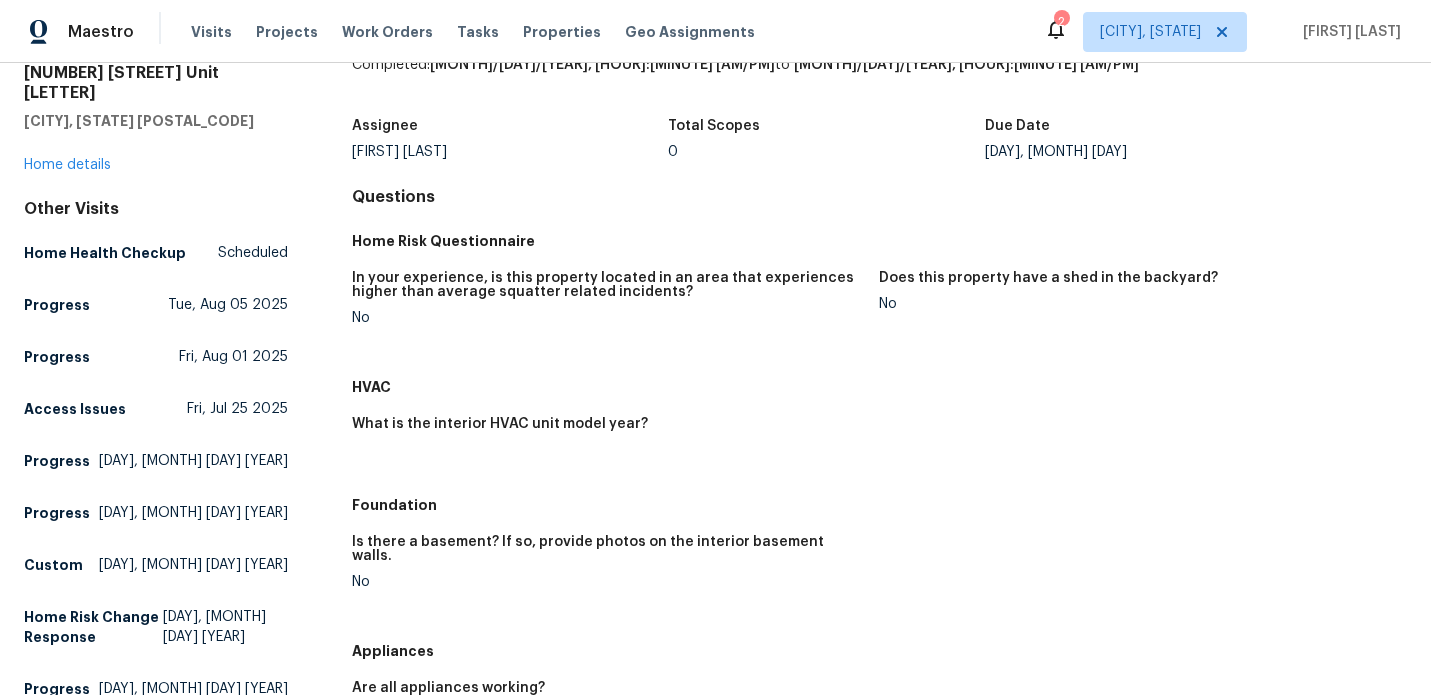 scroll, scrollTop: 0, scrollLeft: 0, axis: both 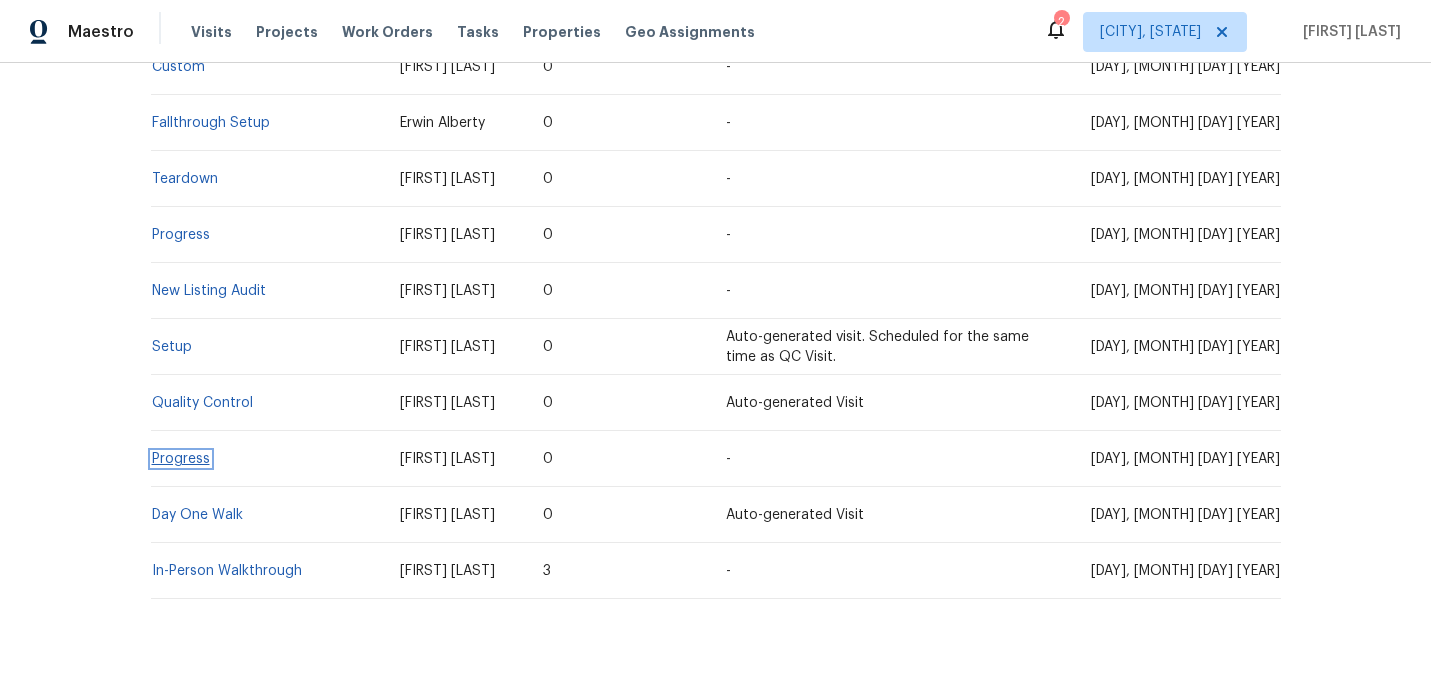 click on "Progress" at bounding box center (181, 459) 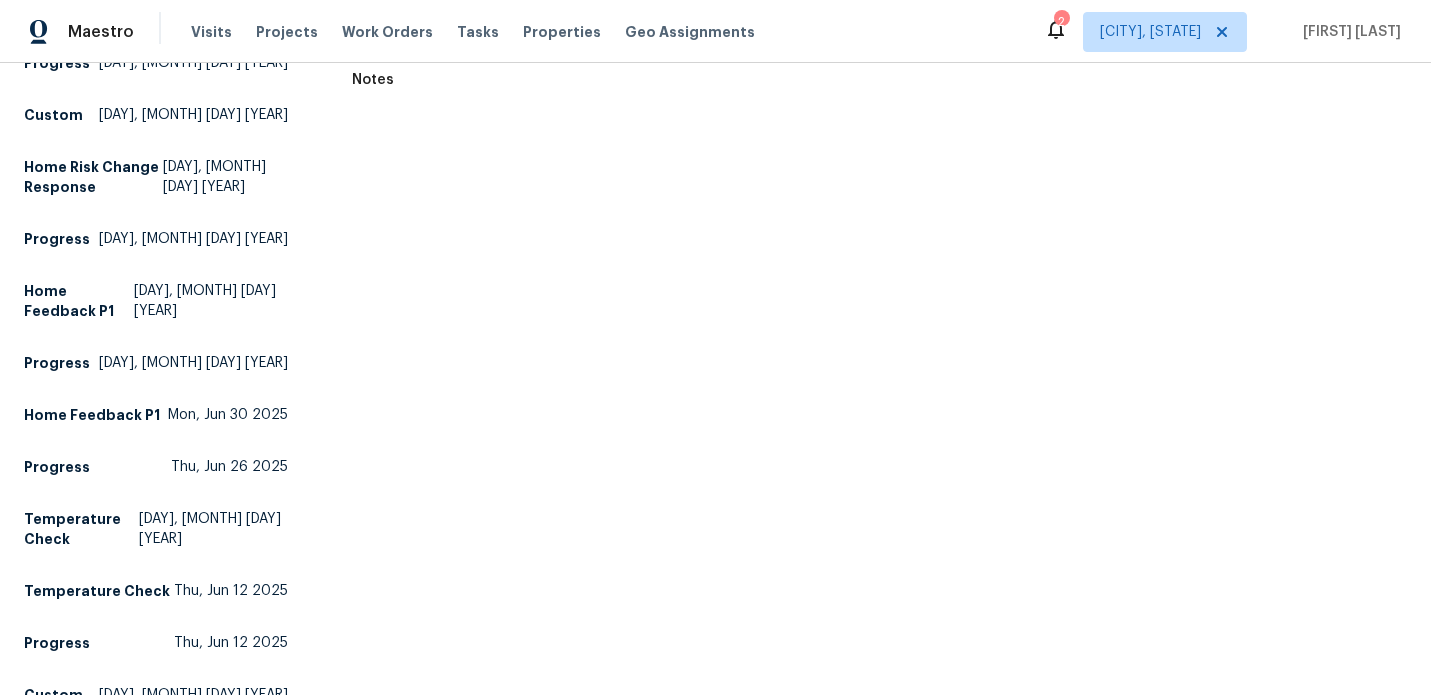 scroll, scrollTop: 538, scrollLeft: 0, axis: vertical 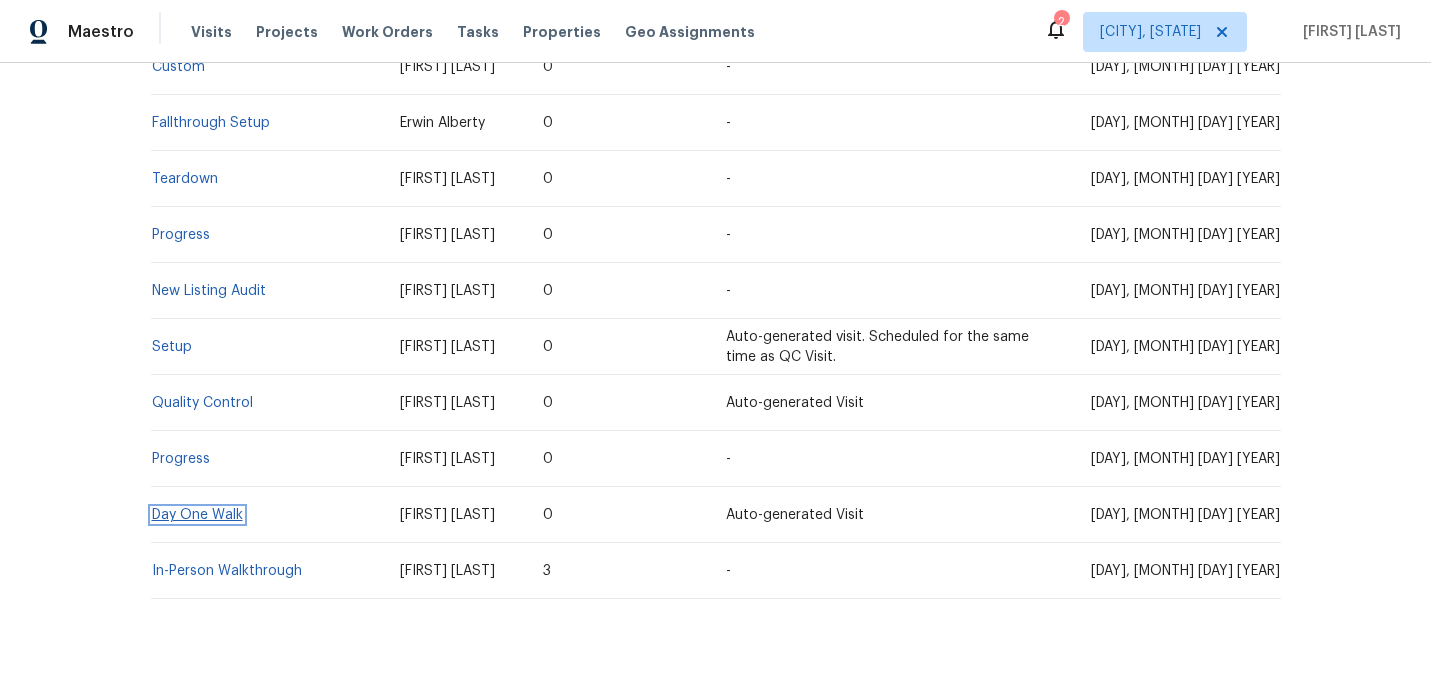 click on "Day One Walk" at bounding box center [197, 515] 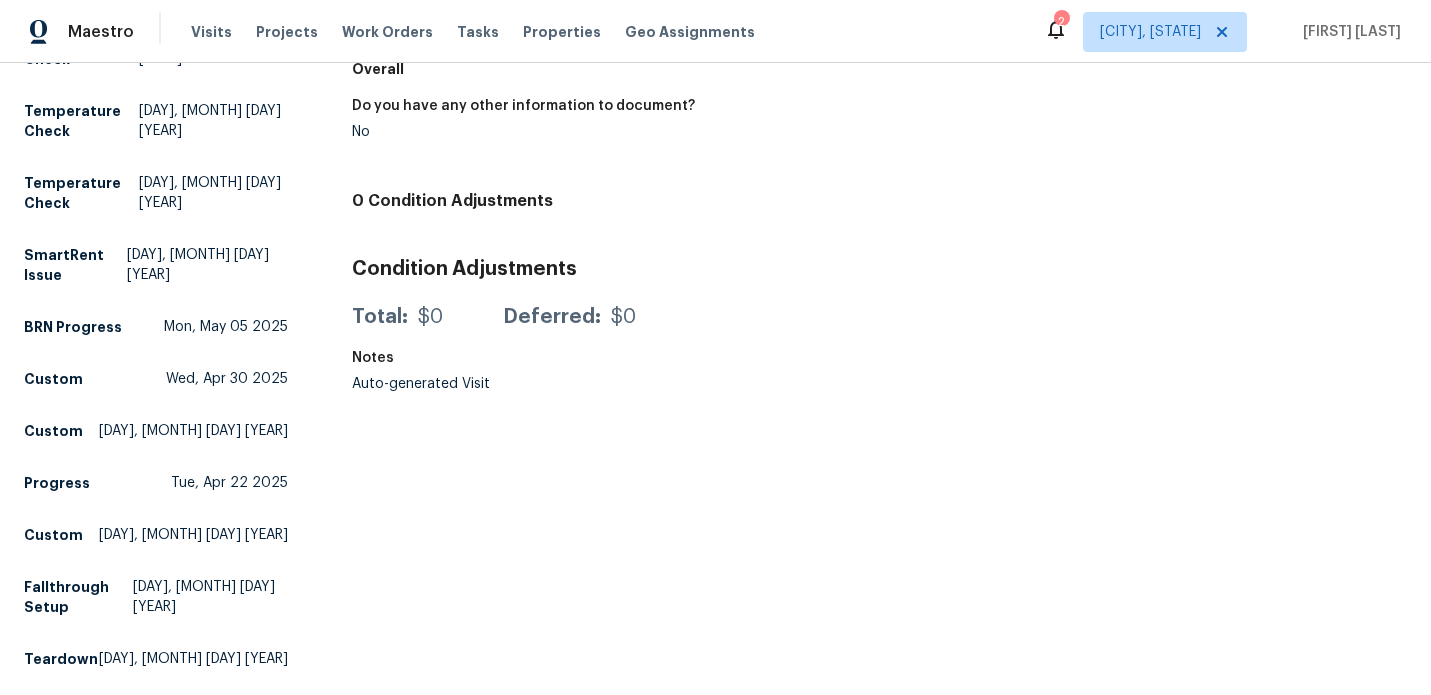 scroll, scrollTop: 1421, scrollLeft: 0, axis: vertical 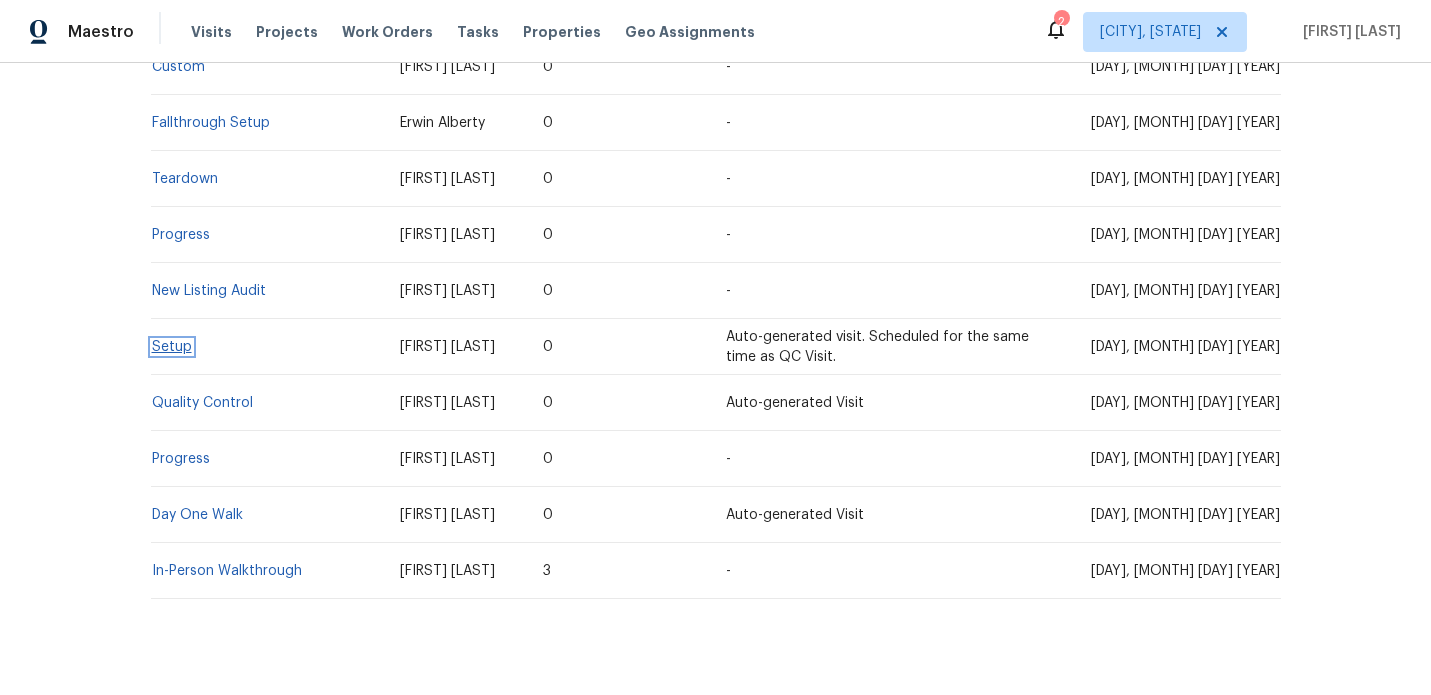 click on "Setup" at bounding box center (172, 347) 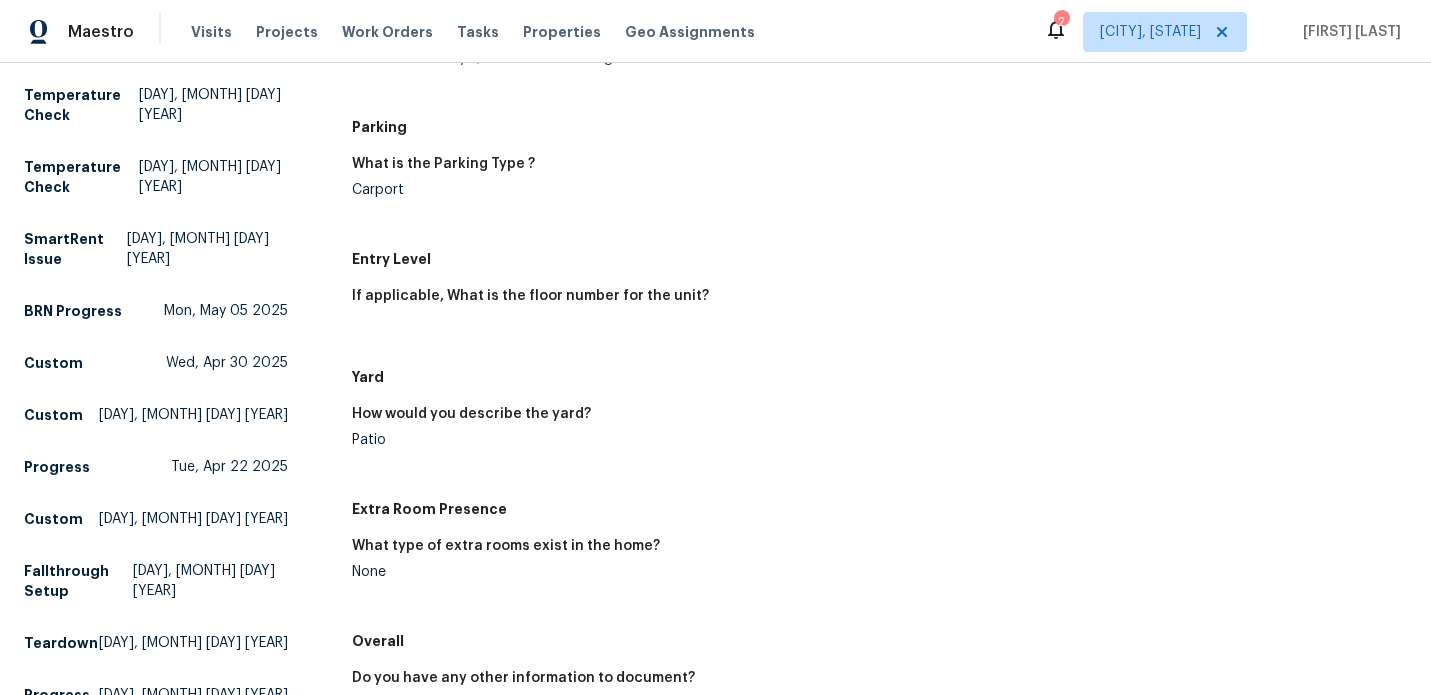 scroll, scrollTop: 1555, scrollLeft: 0, axis: vertical 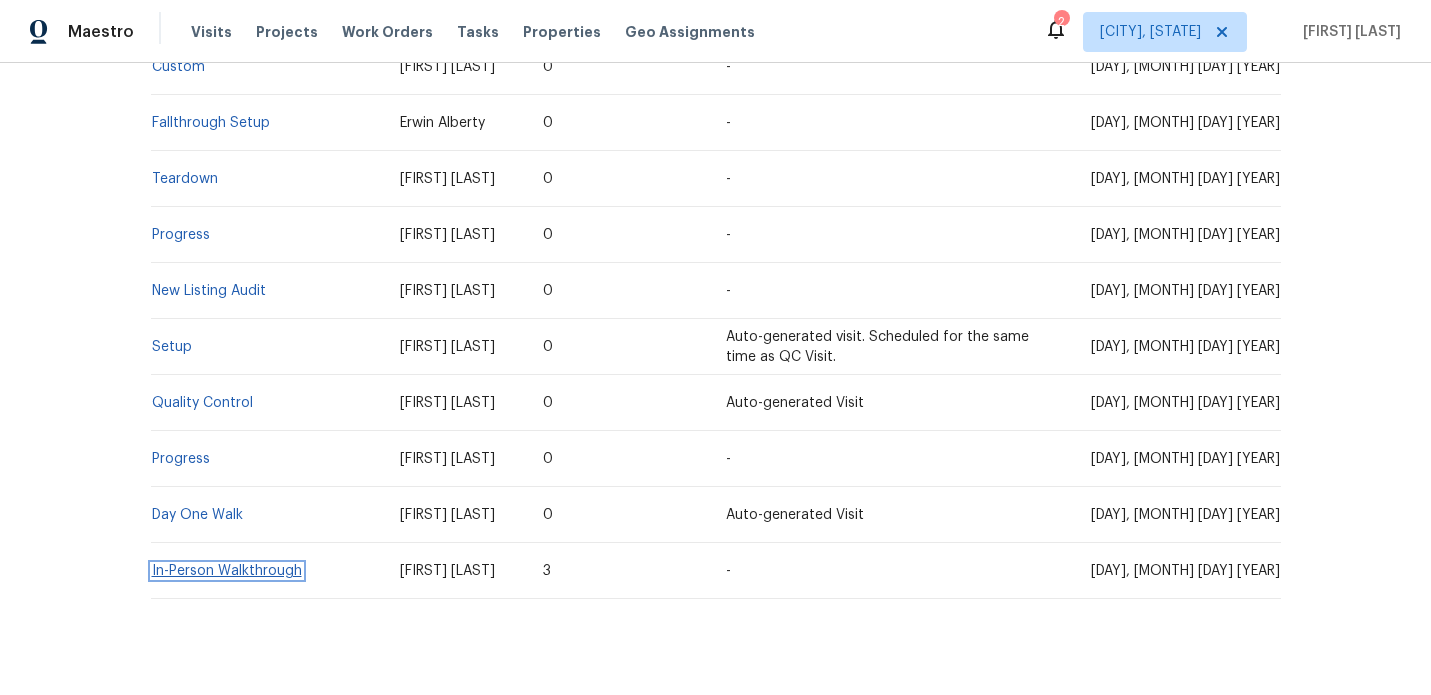 click on "In-Person Walkthrough" at bounding box center [227, 571] 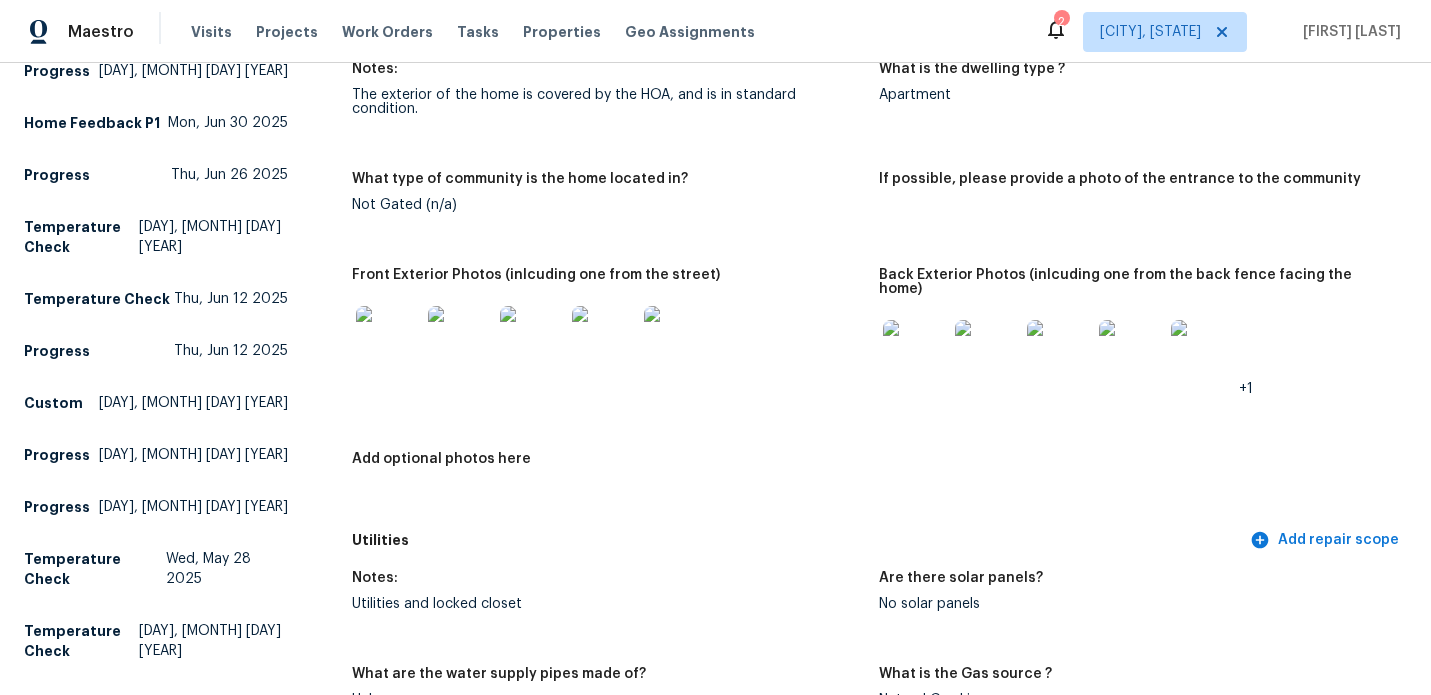 scroll, scrollTop: 816, scrollLeft: 0, axis: vertical 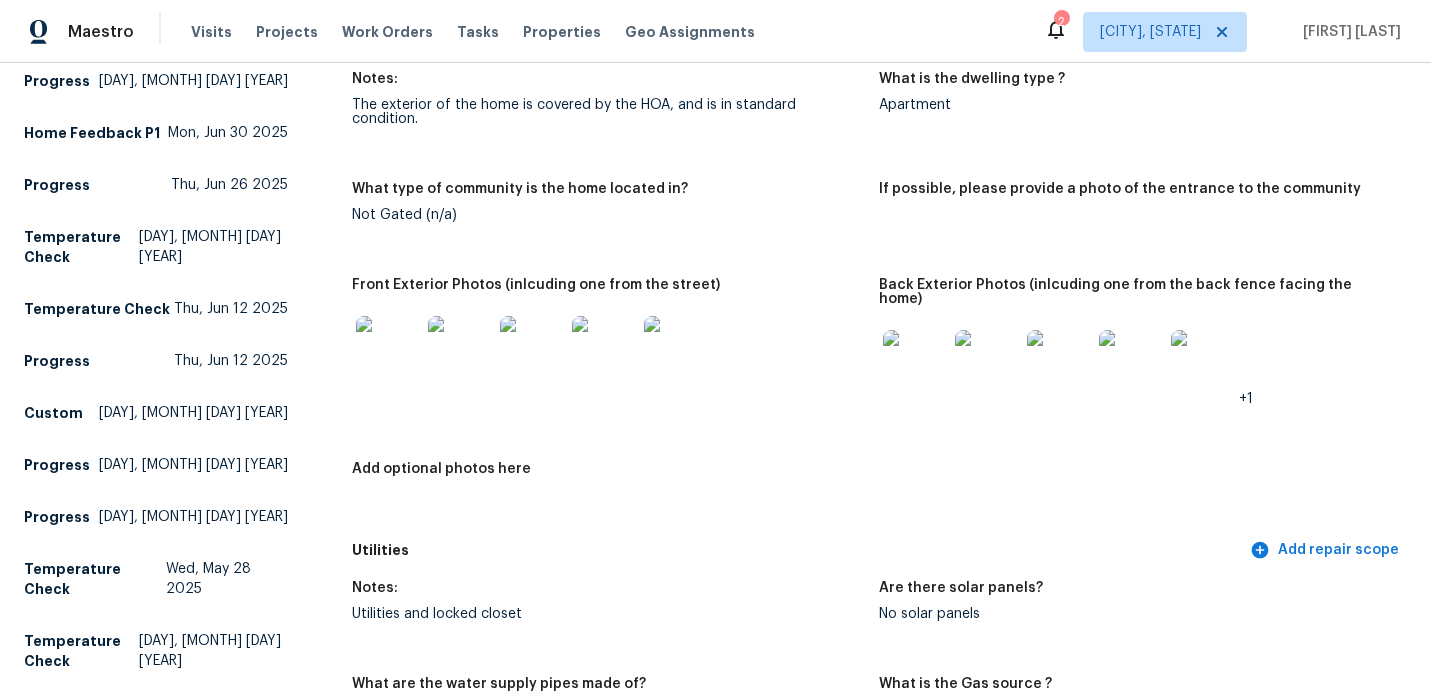 click at bounding box center (388, 348) 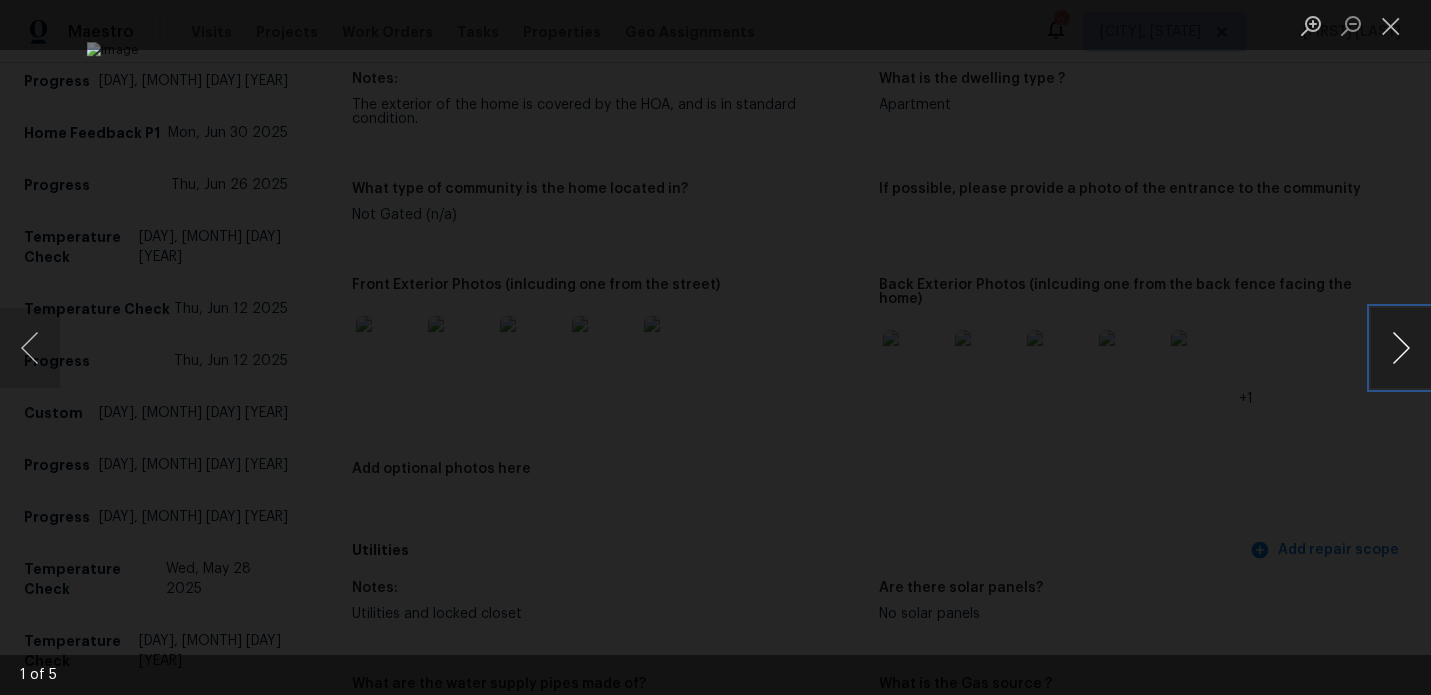 click at bounding box center [1401, 348] 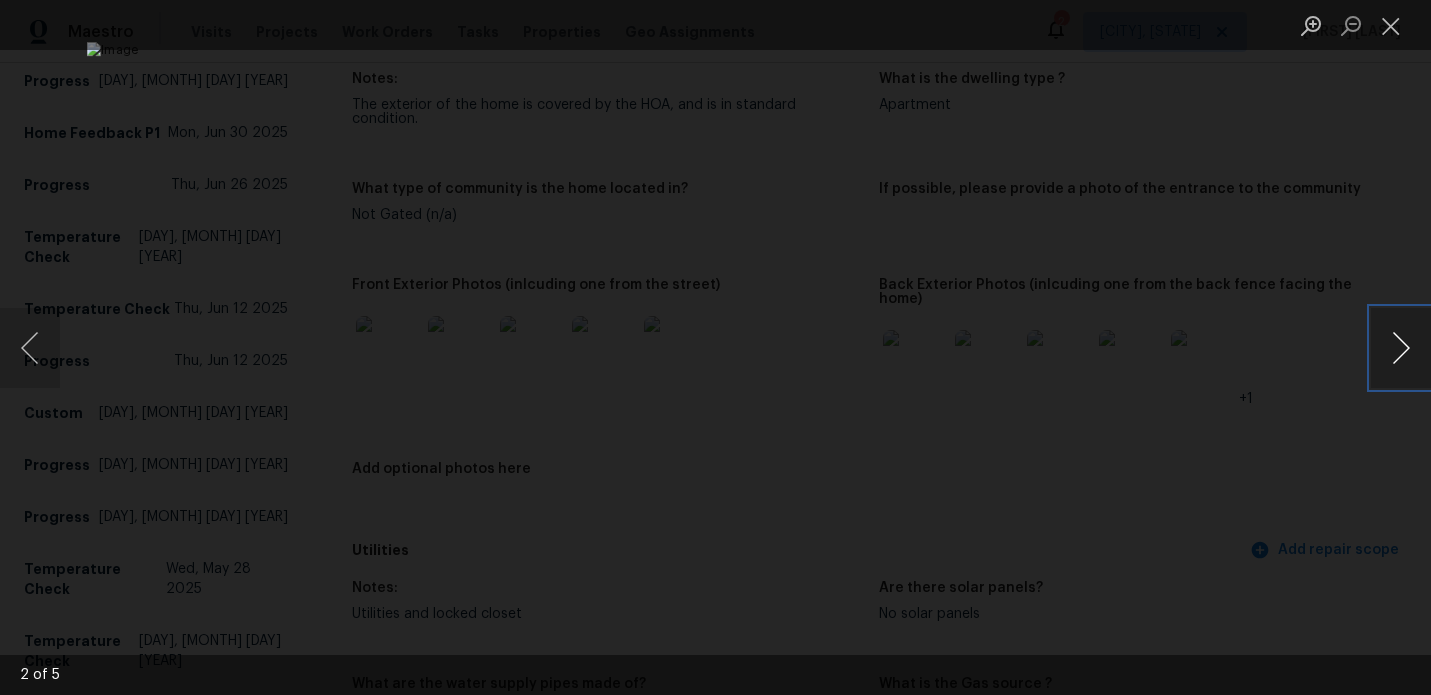 click at bounding box center [1401, 348] 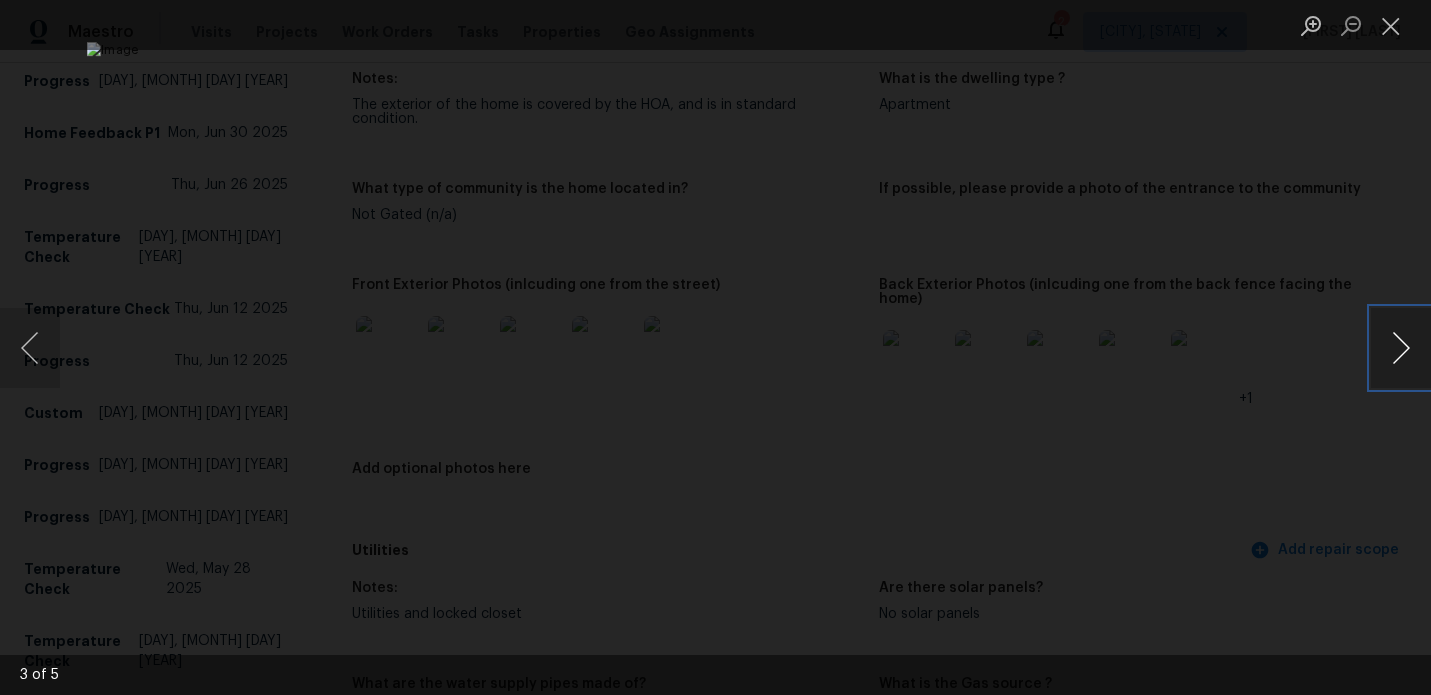 click at bounding box center [1401, 348] 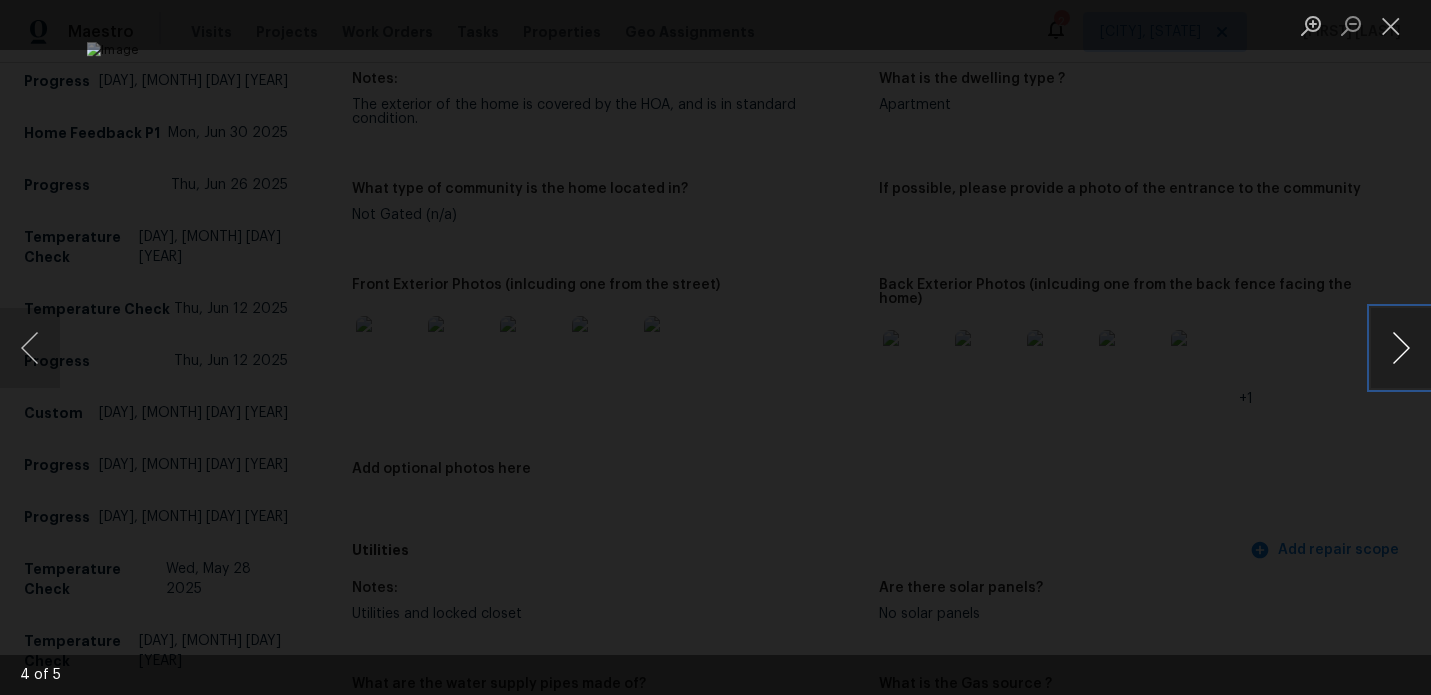 click at bounding box center (1401, 348) 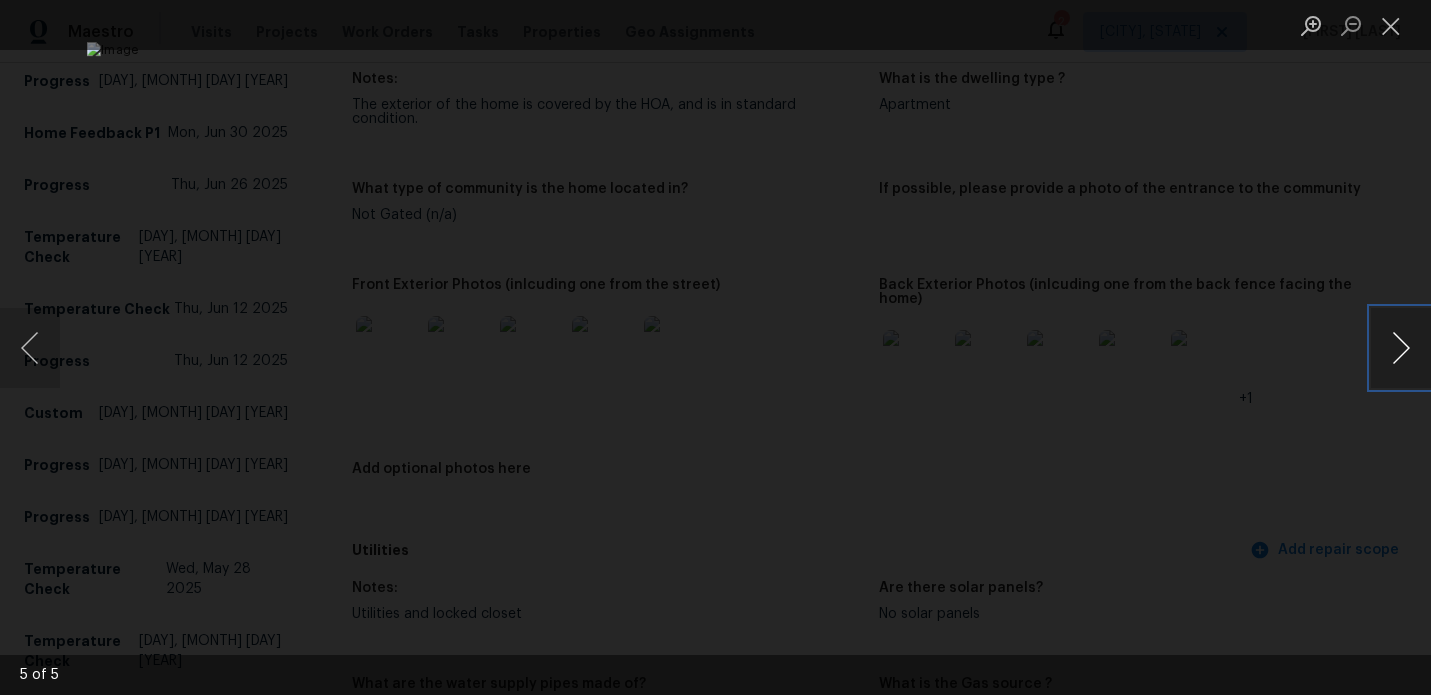 click at bounding box center (1401, 348) 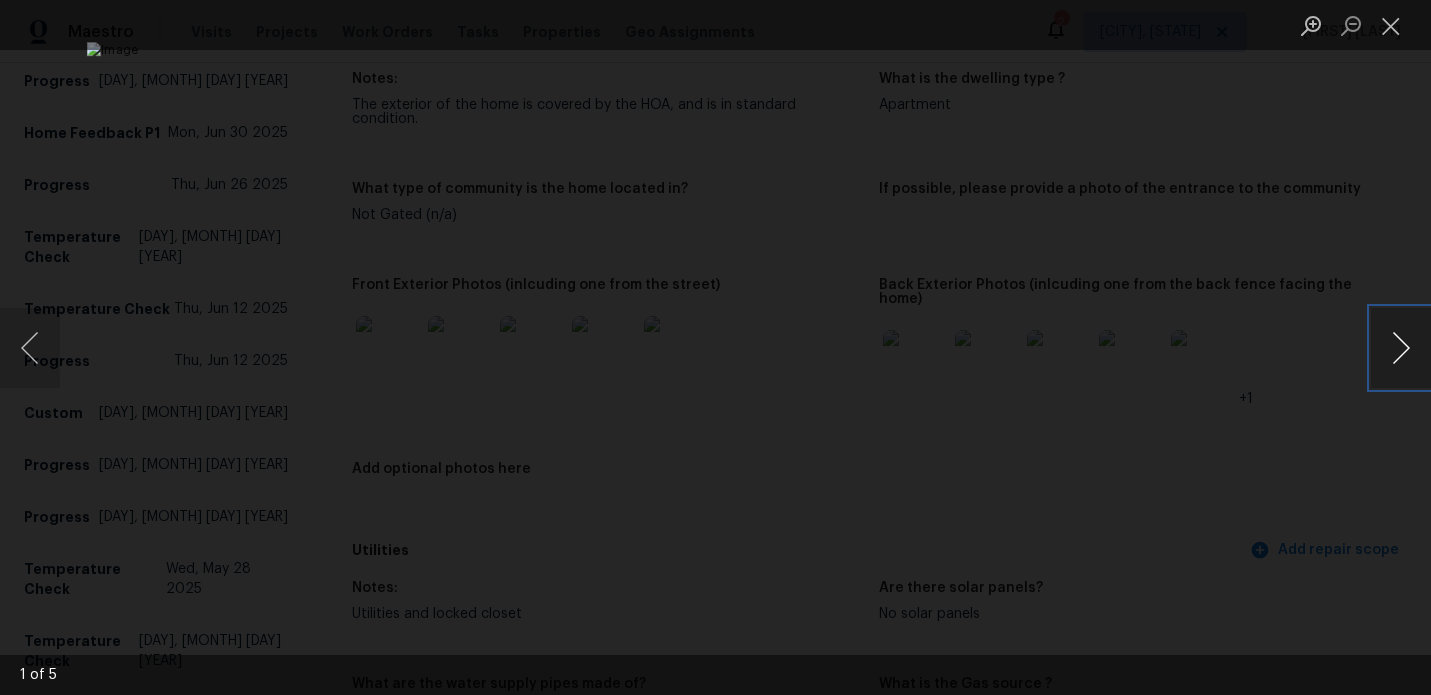 click at bounding box center (1401, 348) 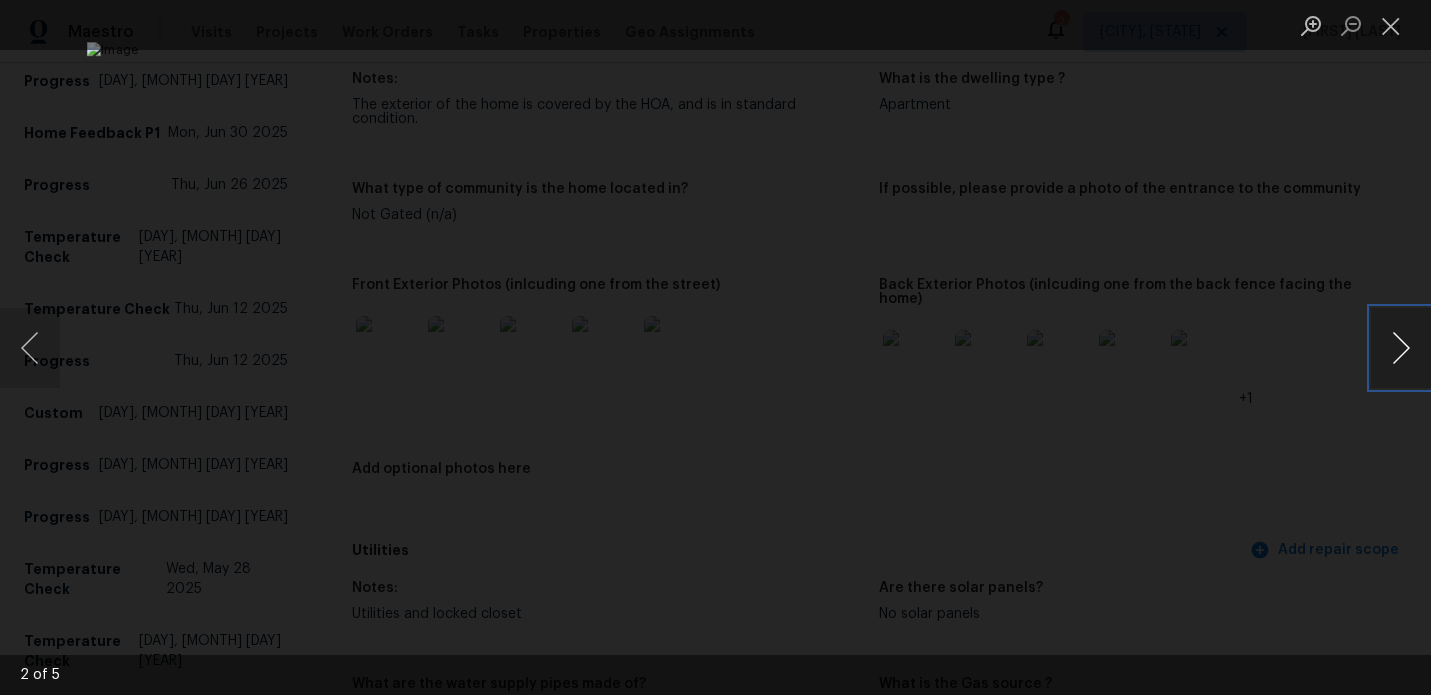click at bounding box center (1401, 348) 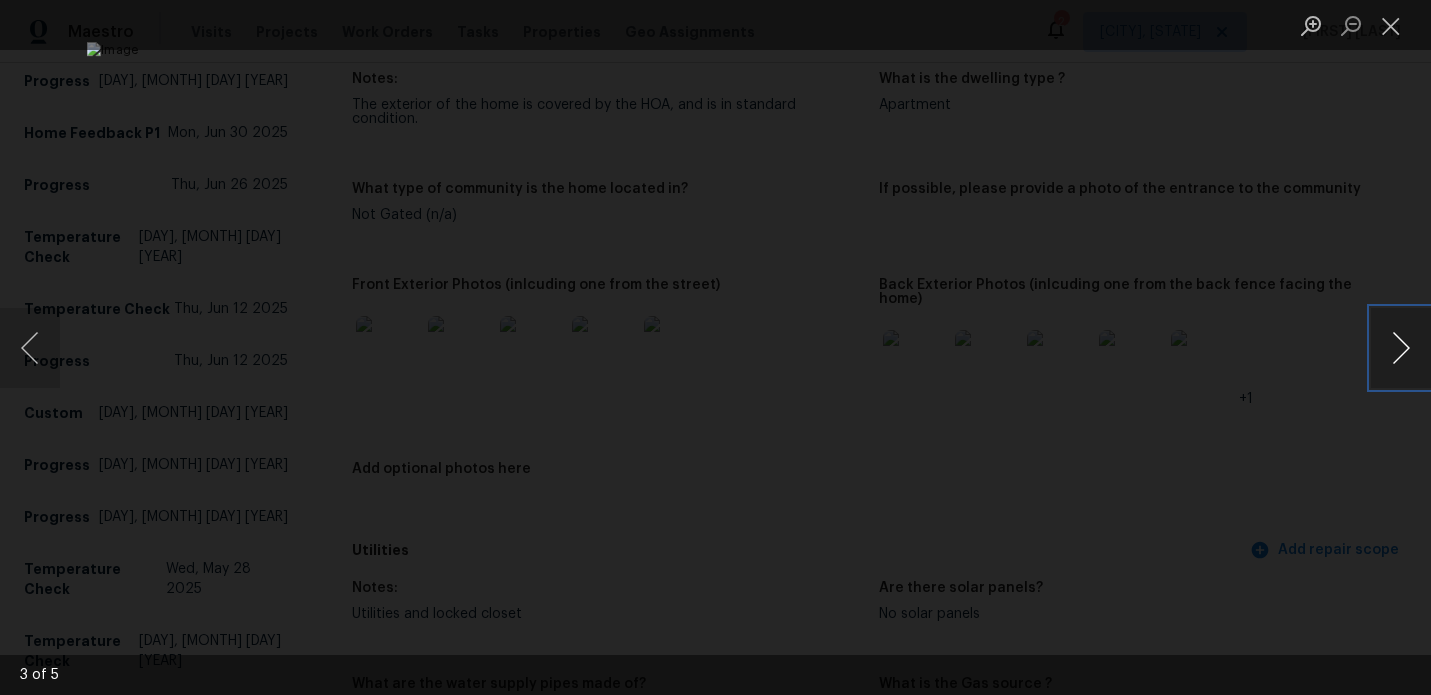 click at bounding box center [1401, 348] 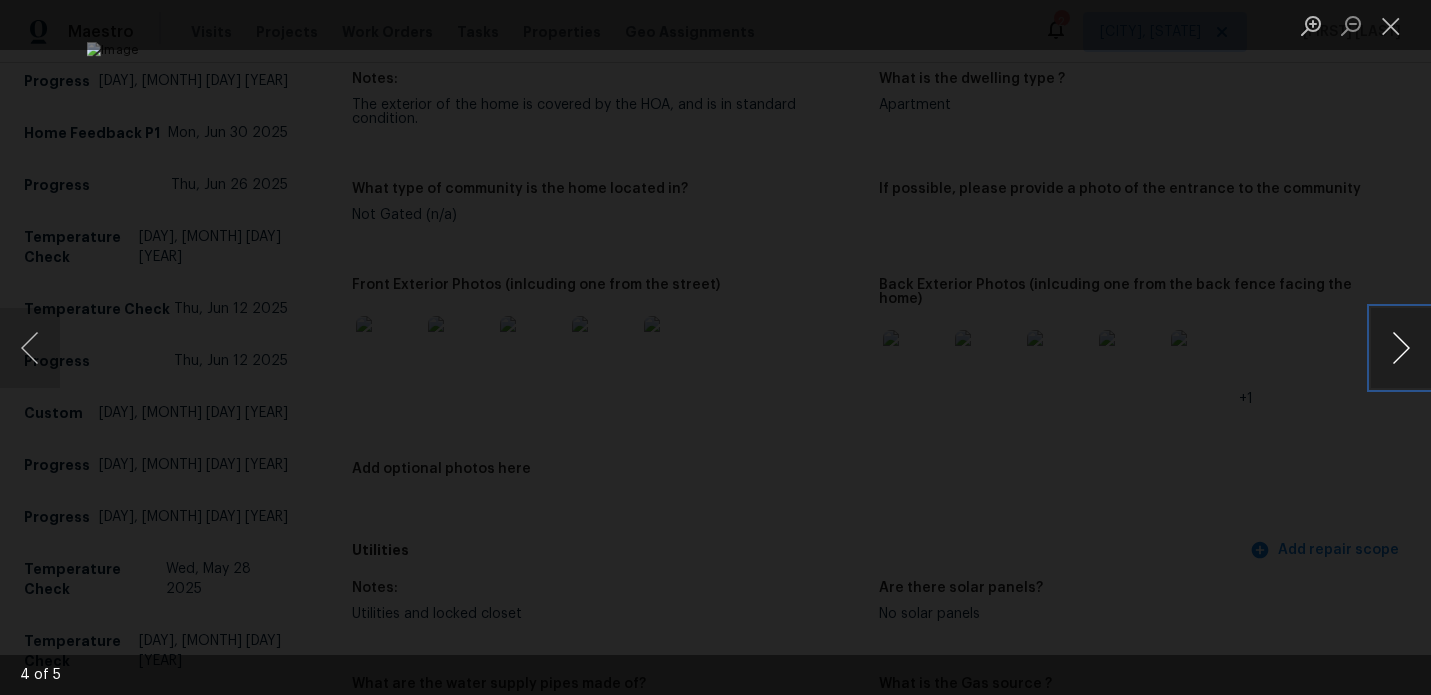 click at bounding box center [1401, 348] 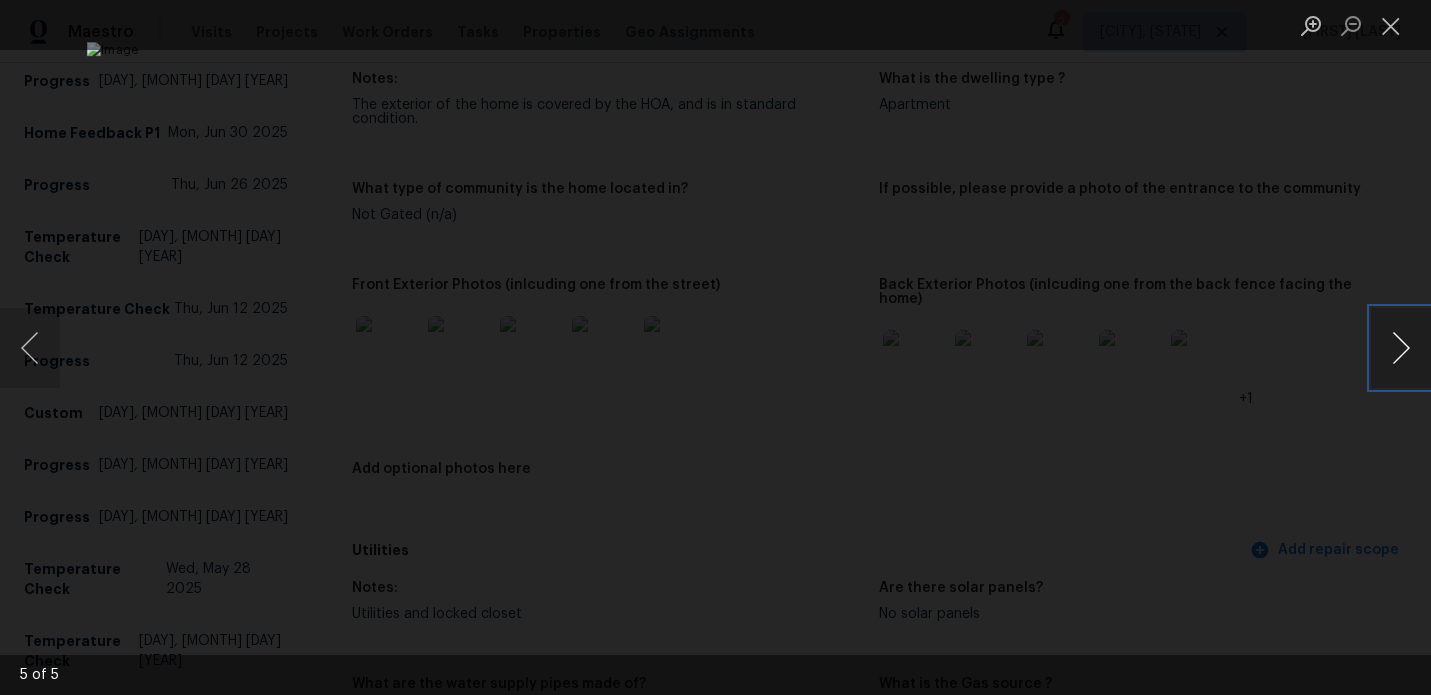 click at bounding box center [1401, 348] 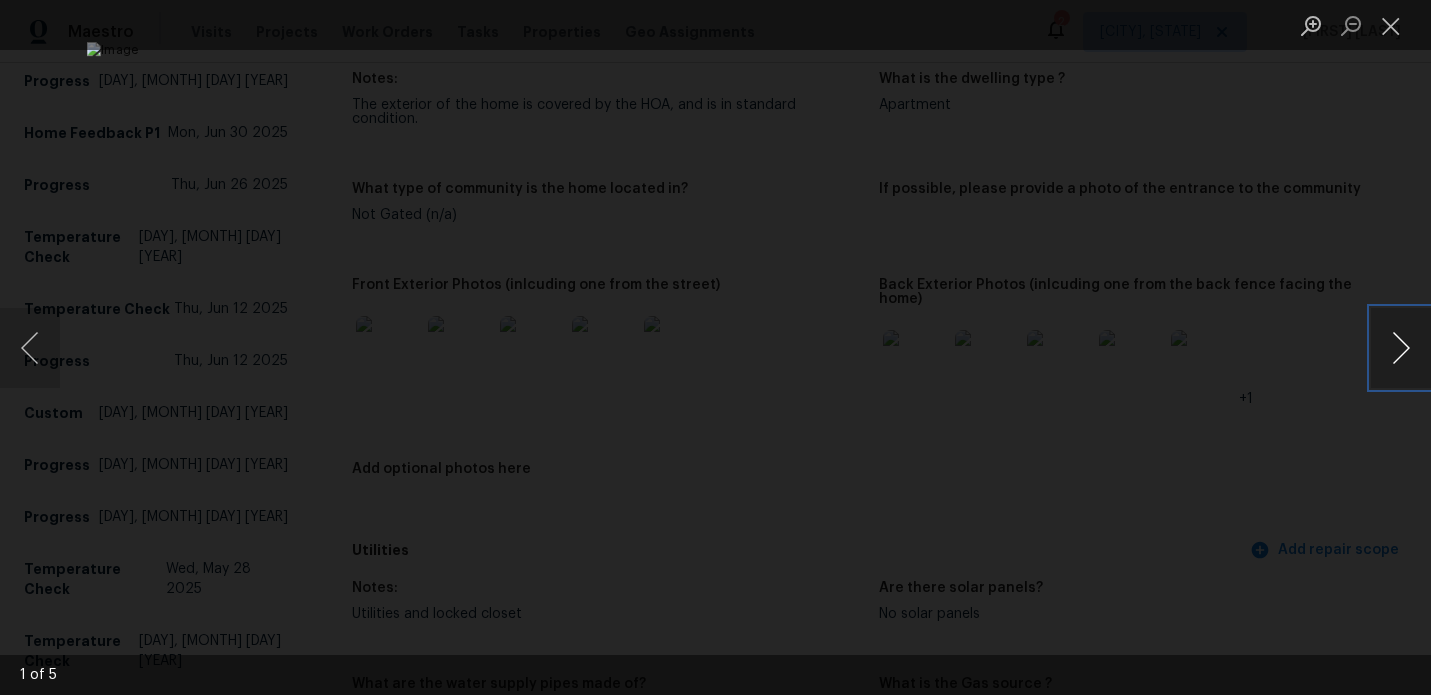 click at bounding box center (1401, 348) 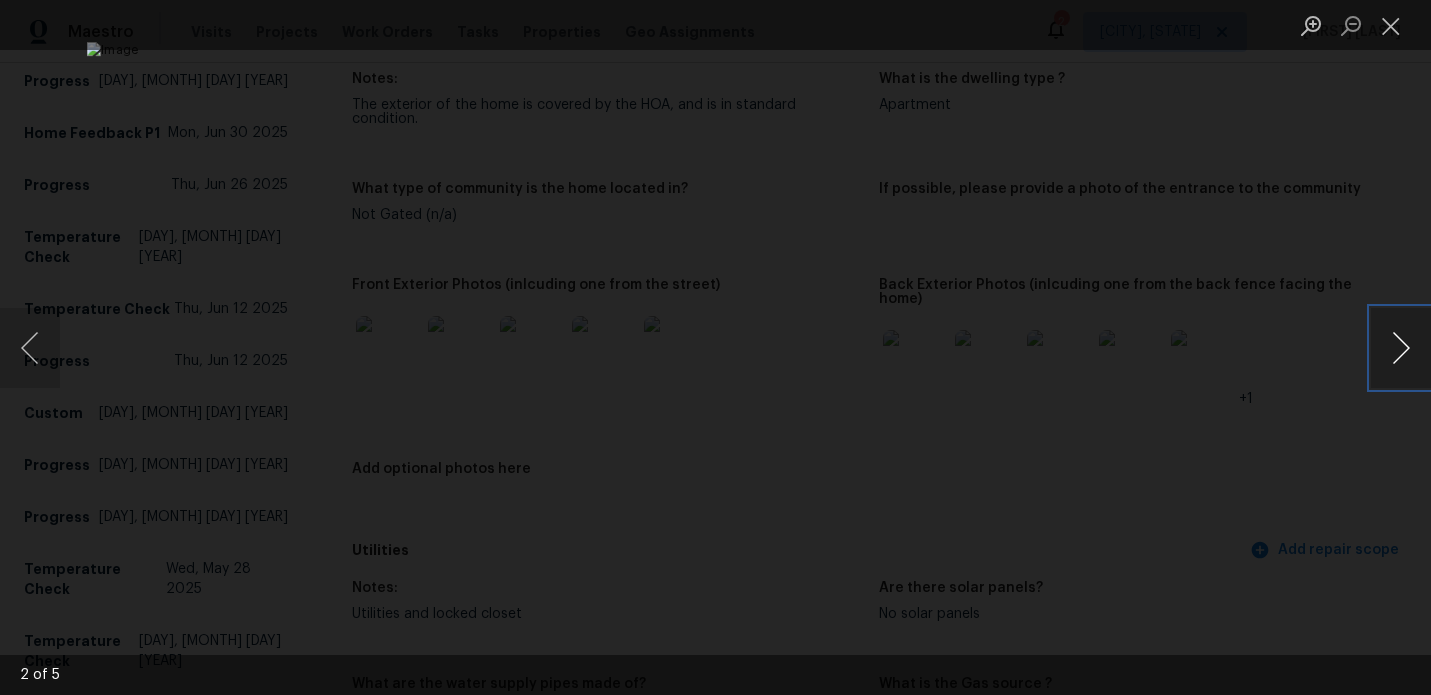 click at bounding box center [1401, 348] 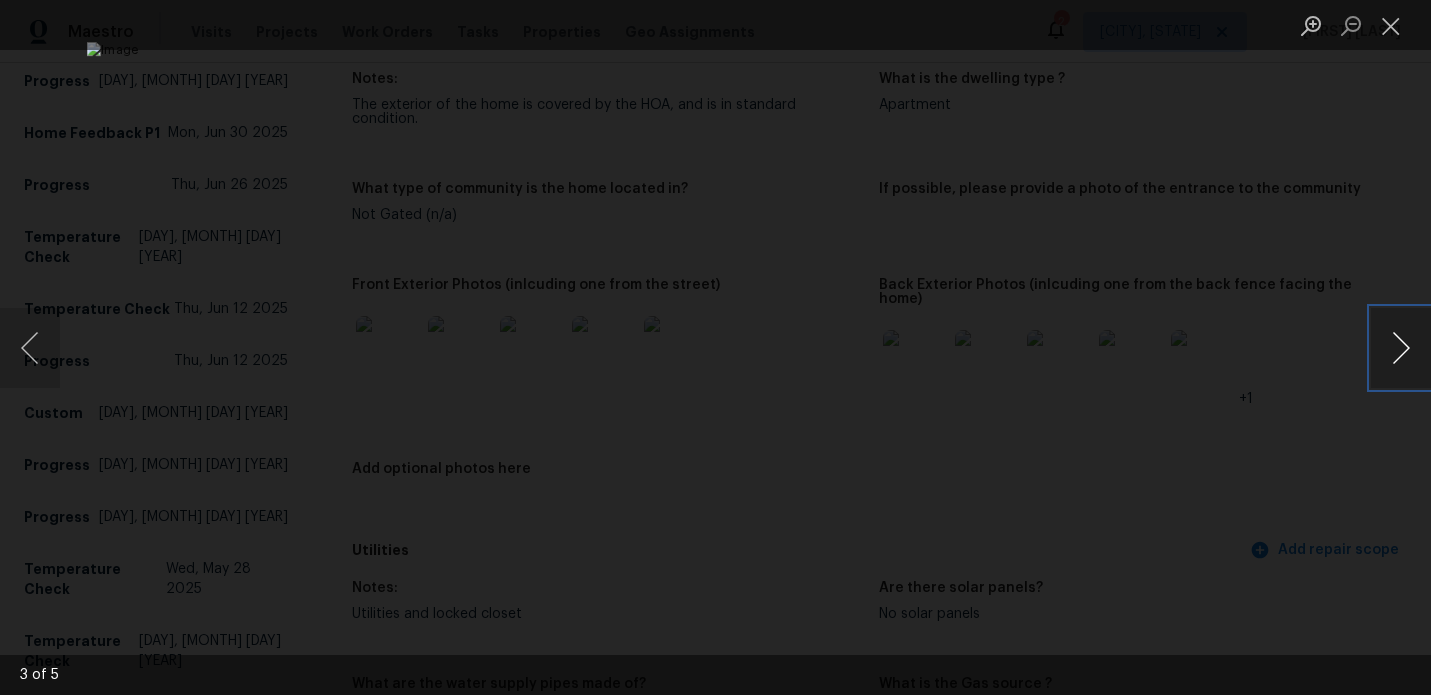 click at bounding box center (1401, 348) 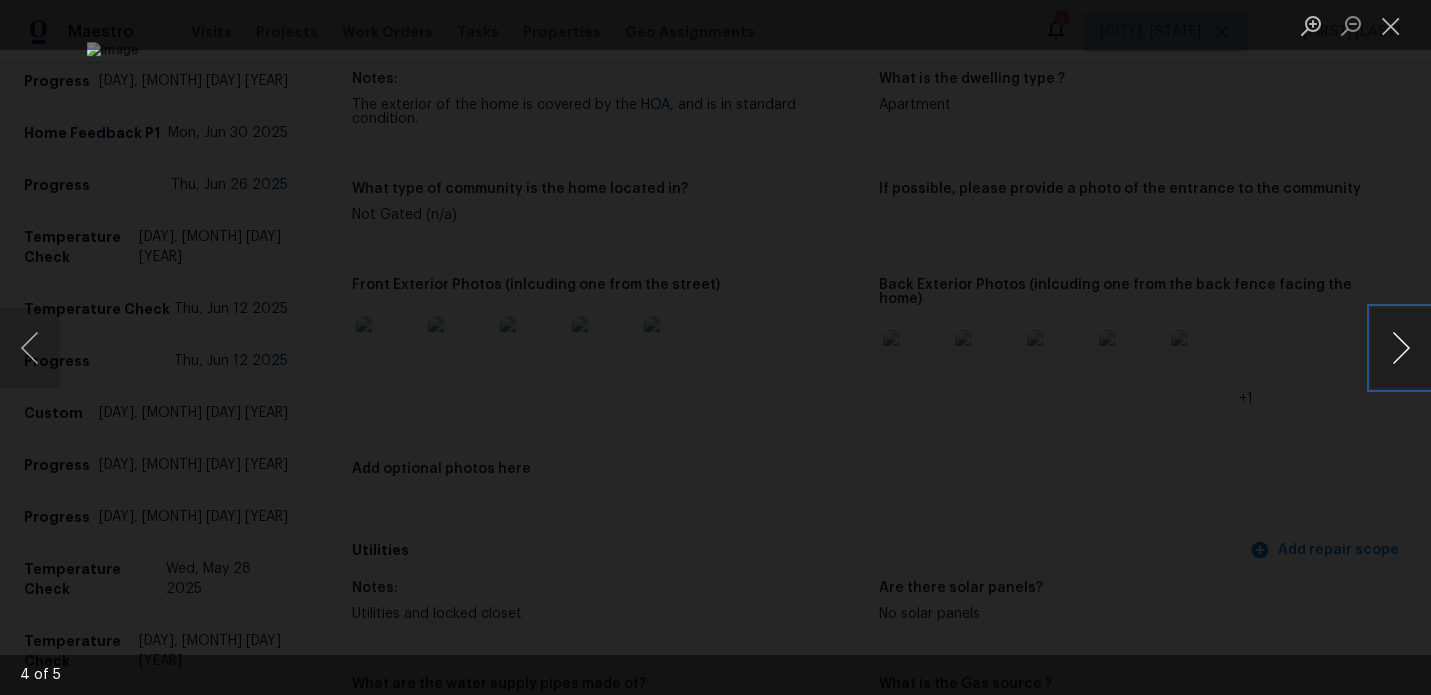 click at bounding box center (1401, 348) 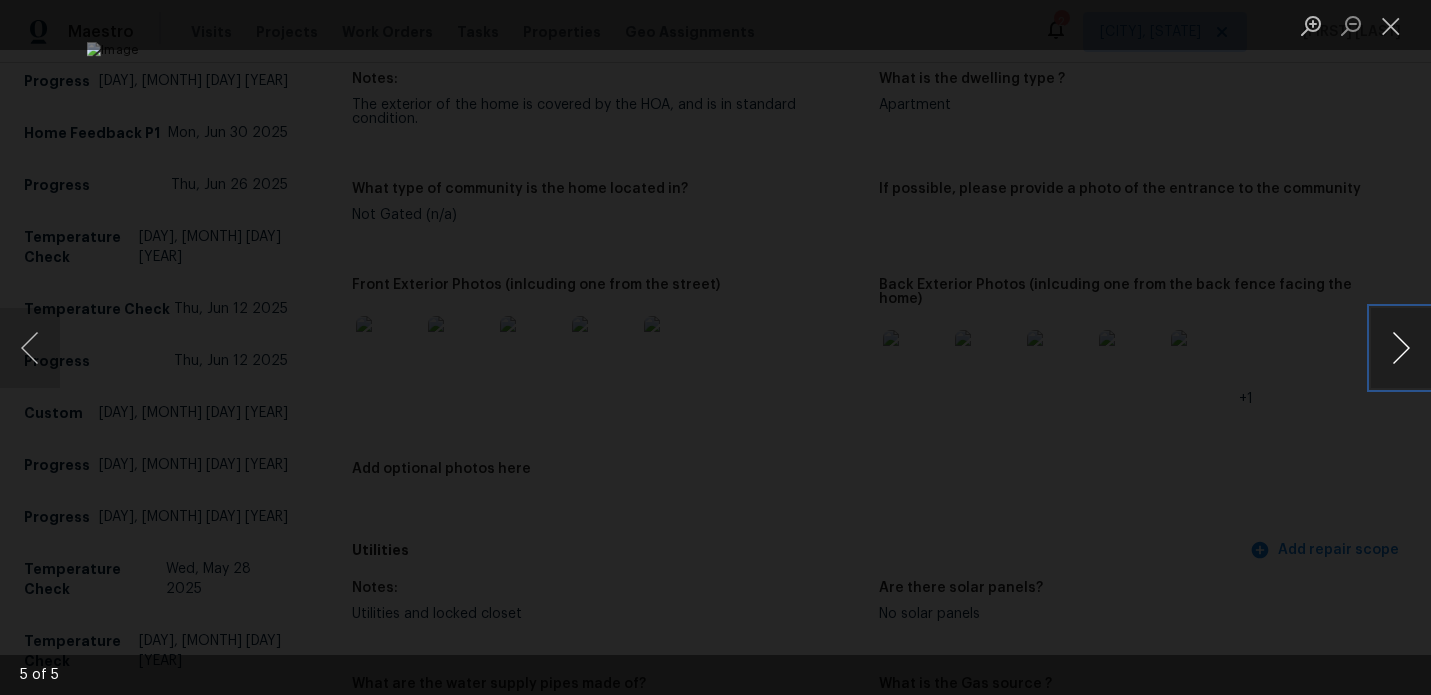 click at bounding box center [1401, 348] 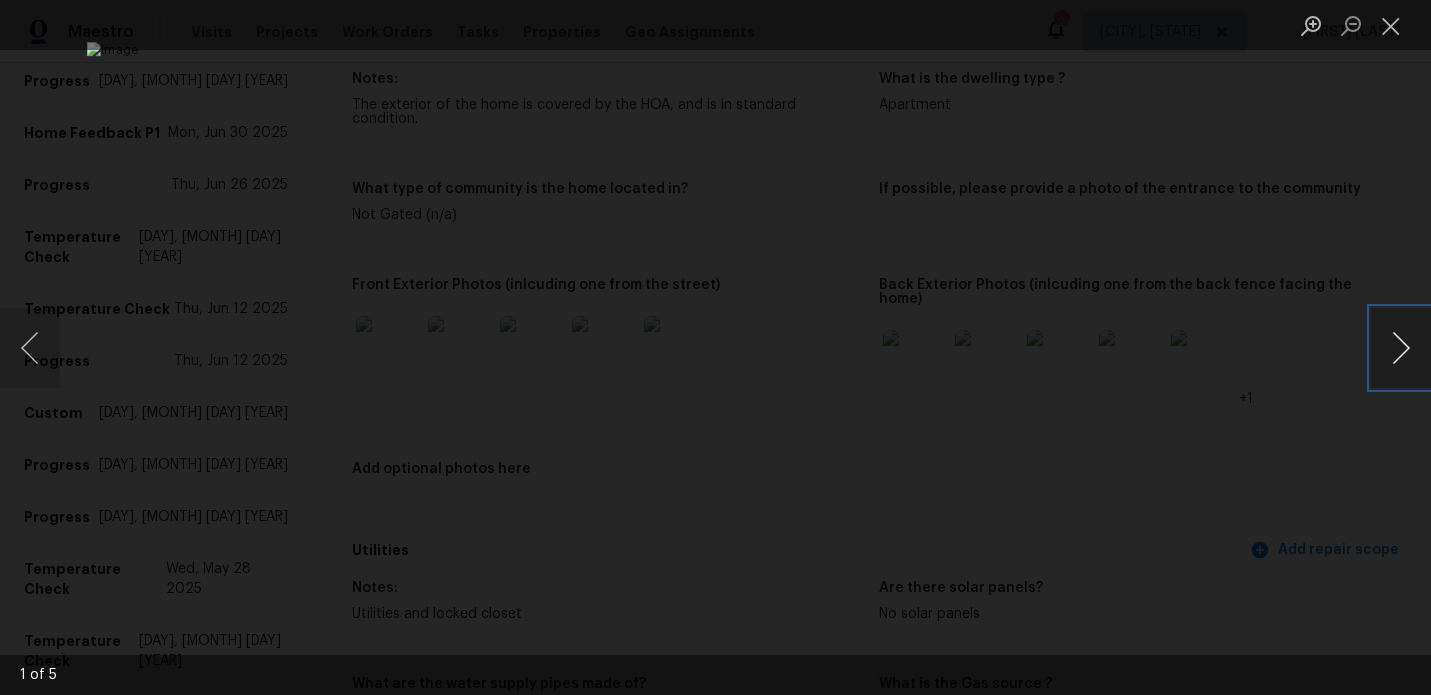click at bounding box center (1401, 348) 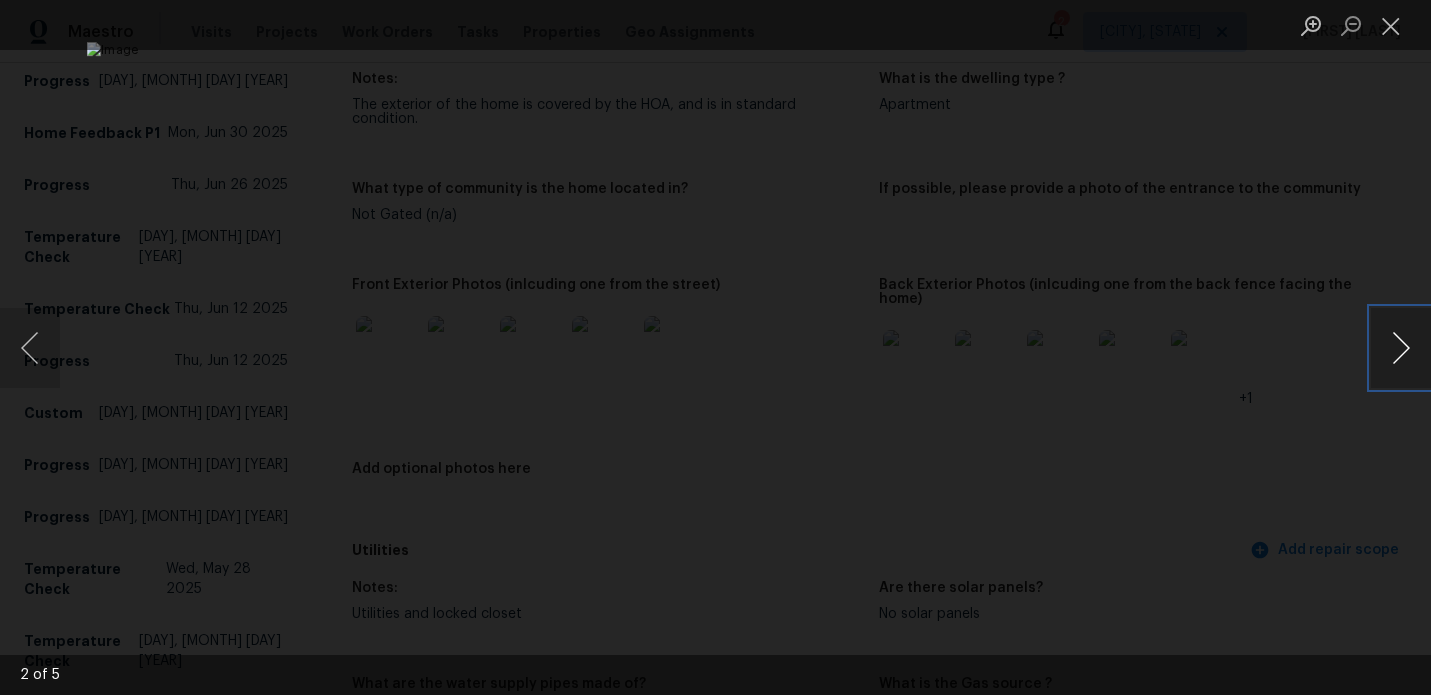 click at bounding box center [1401, 348] 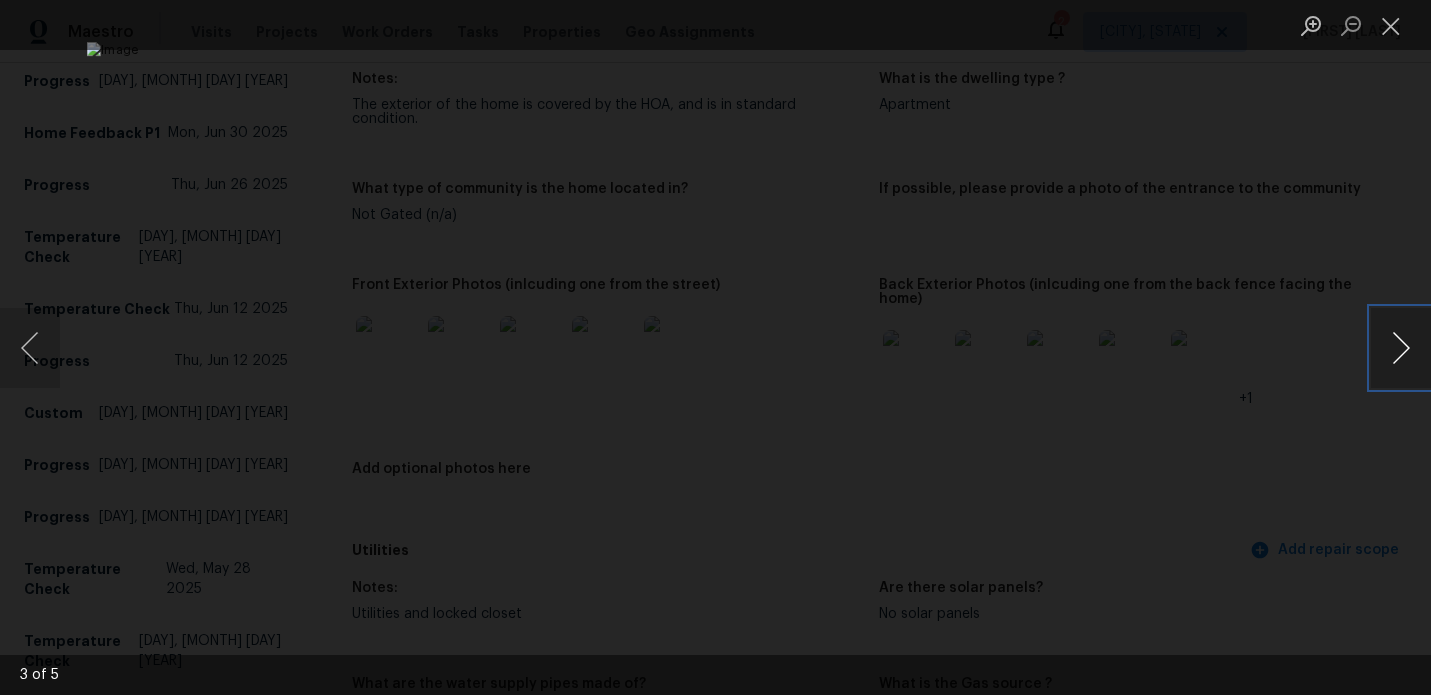 click at bounding box center (1401, 348) 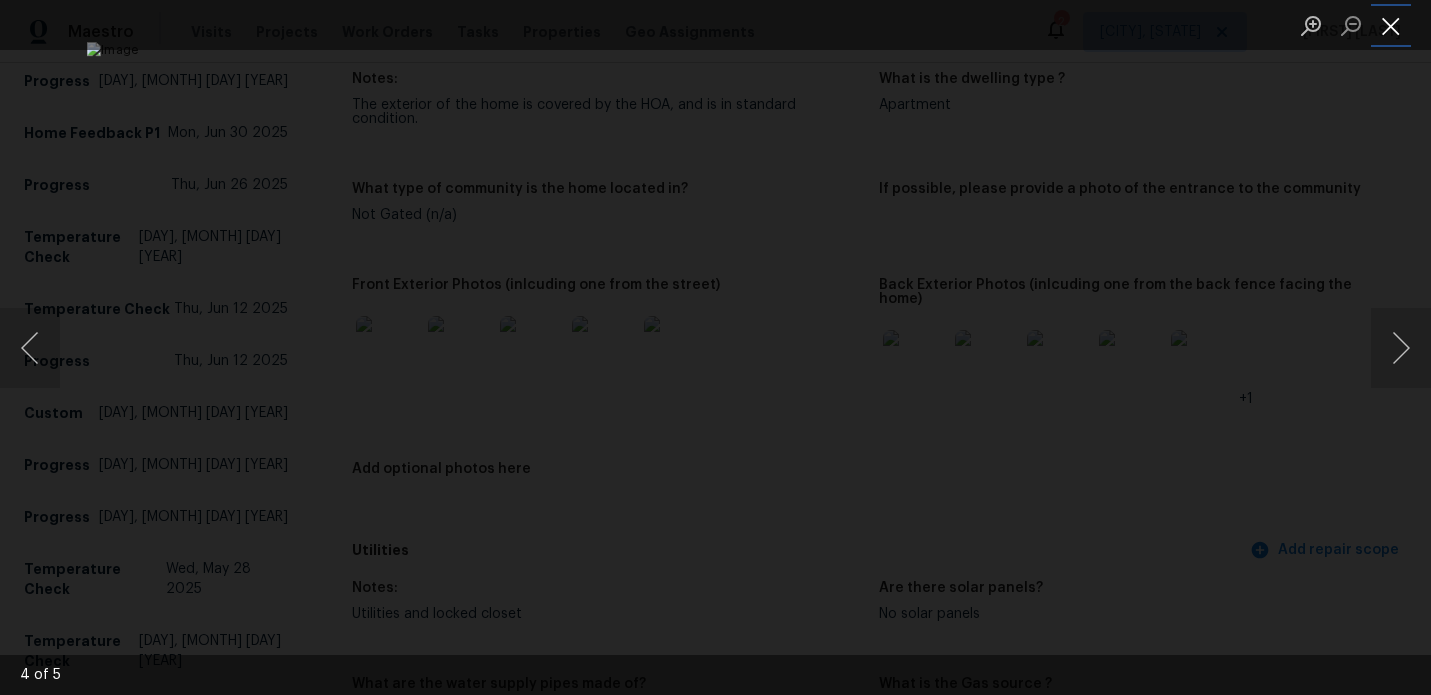 click at bounding box center [1391, 25] 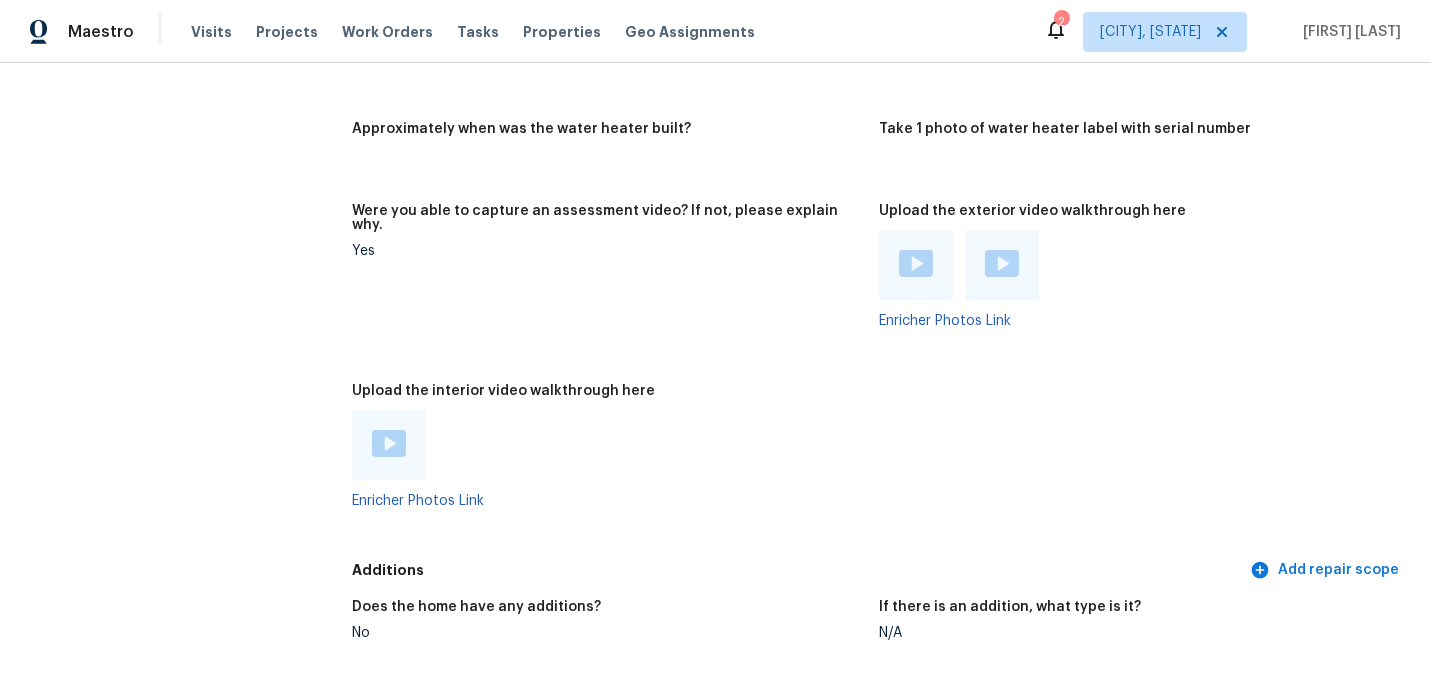 scroll, scrollTop: 3402, scrollLeft: 0, axis: vertical 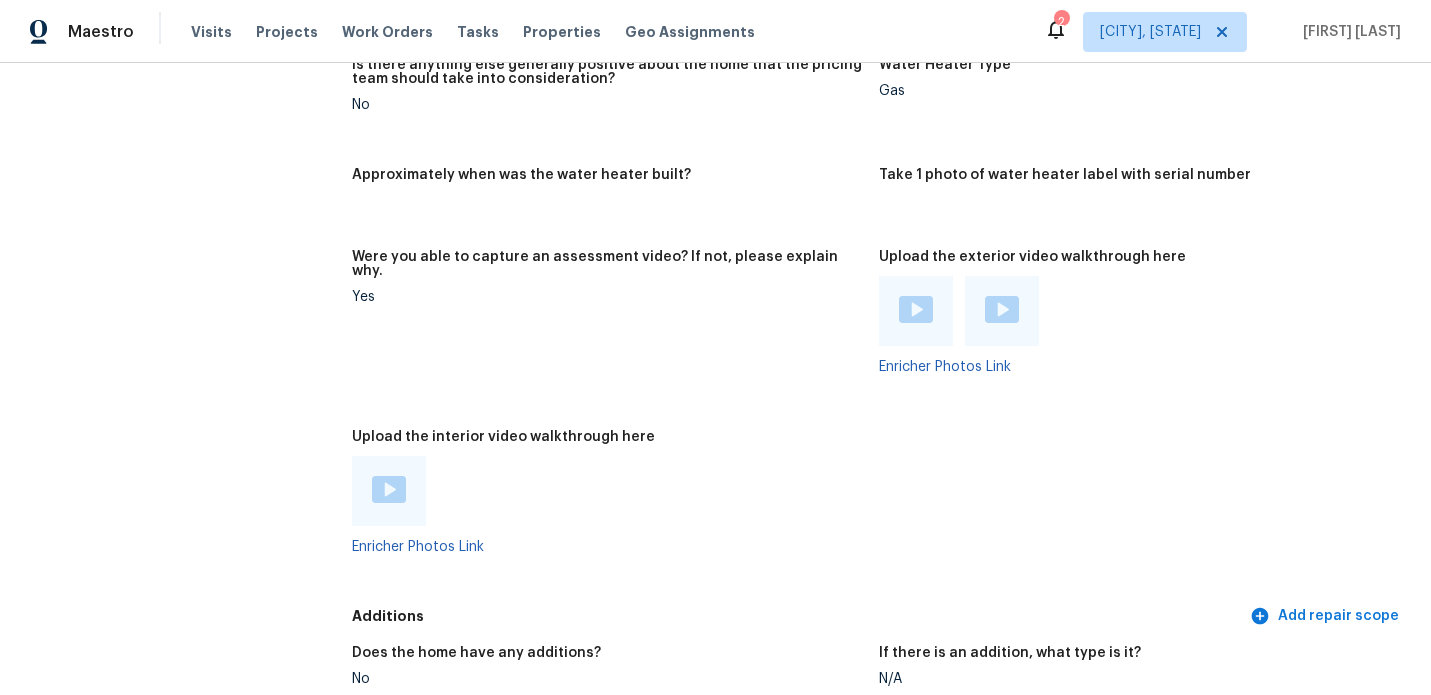 click at bounding box center (916, 309) 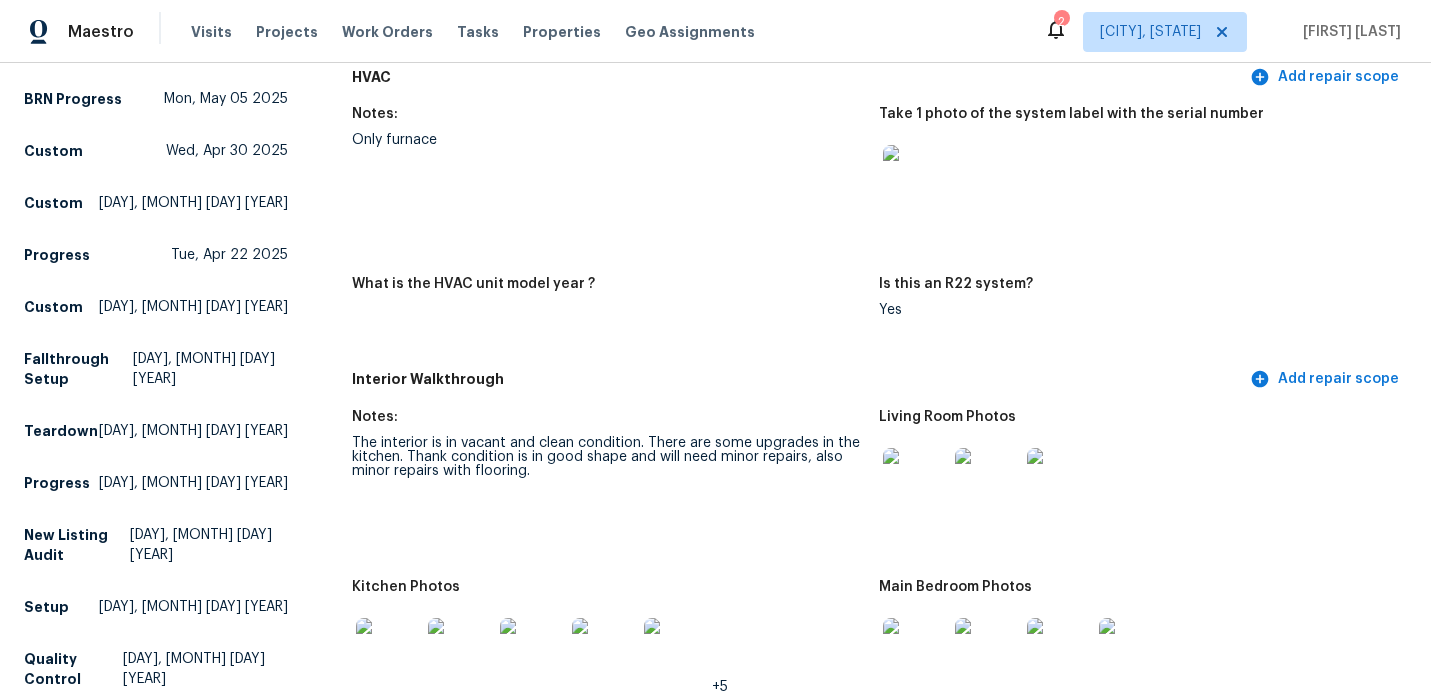 scroll, scrollTop: 1761, scrollLeft: 0, axis: vertical 